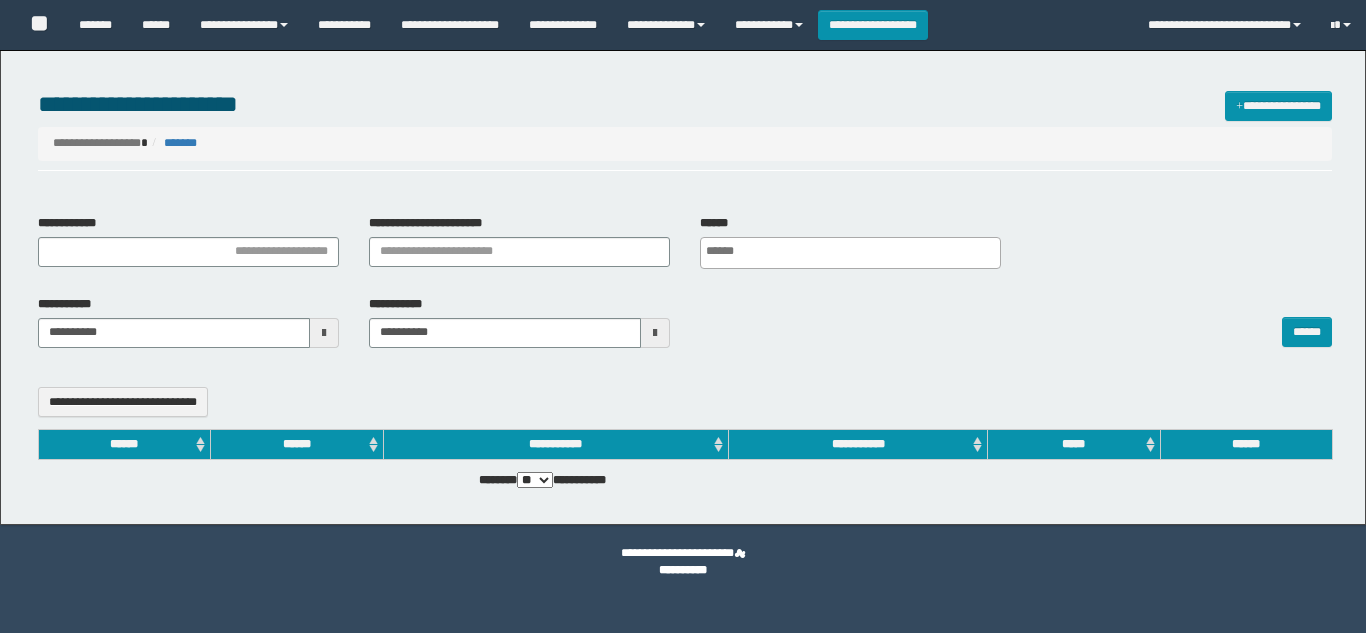 select 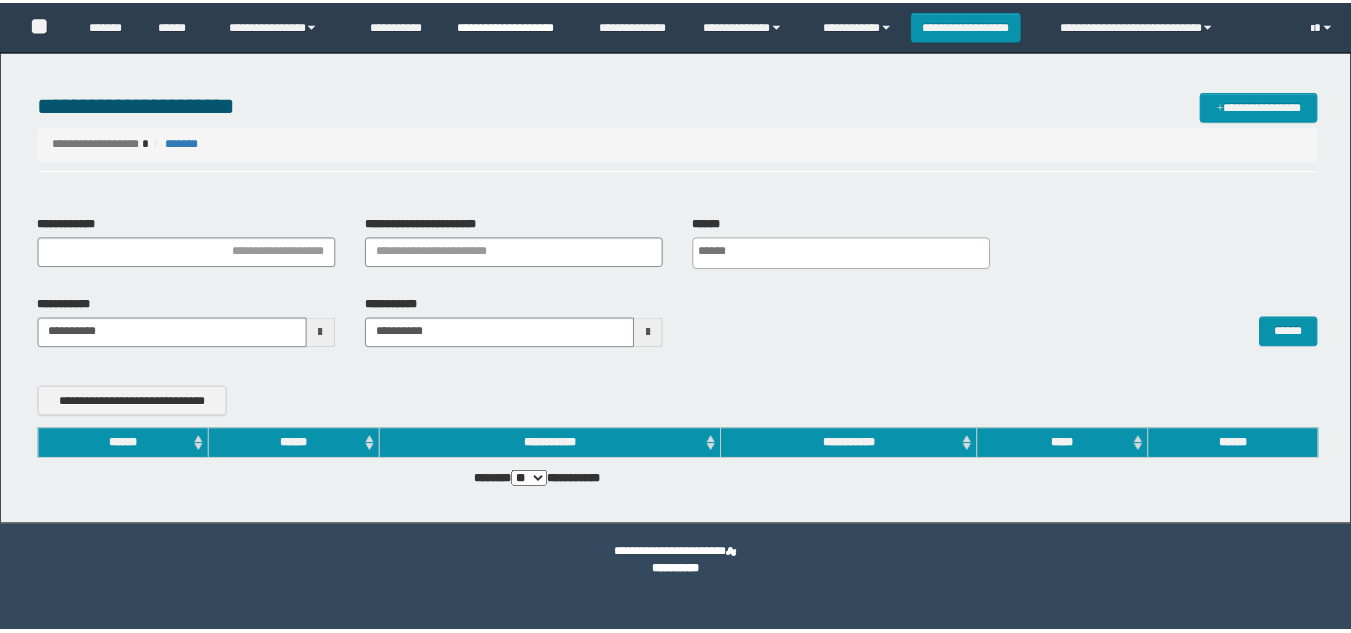 scroll, scrollTop: 0, scrollLeft: 0, axis: both 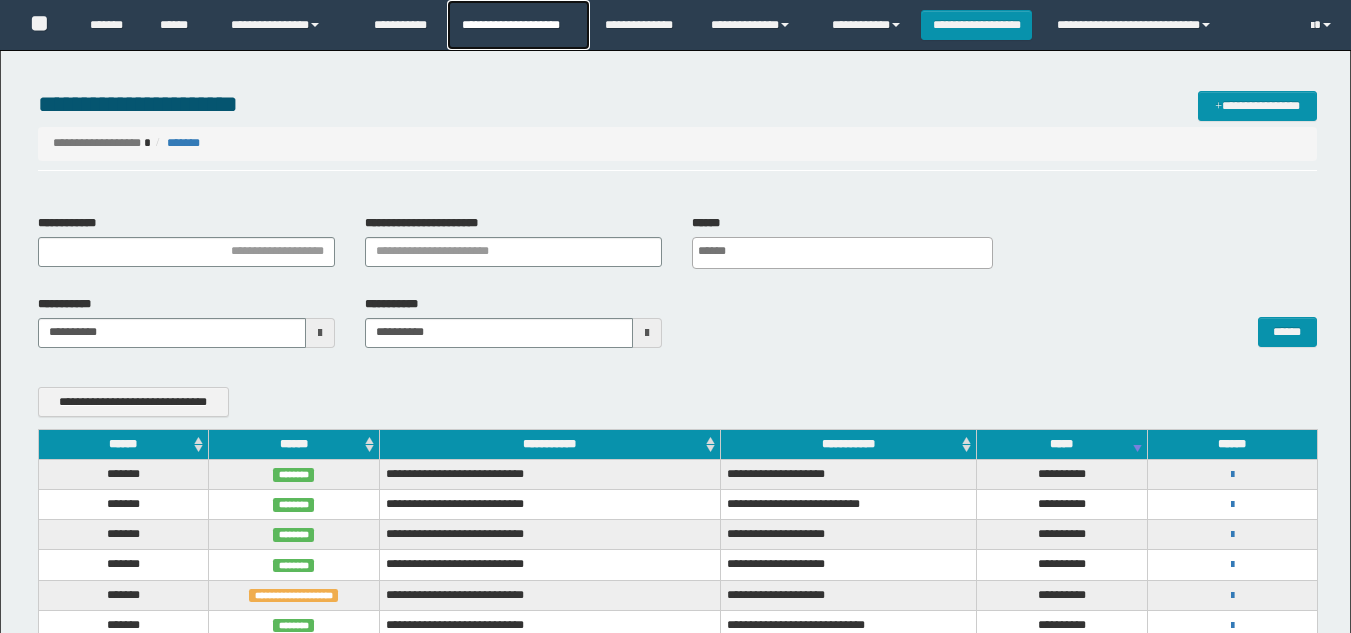 click on "**********" at bounding box center [518, 25] 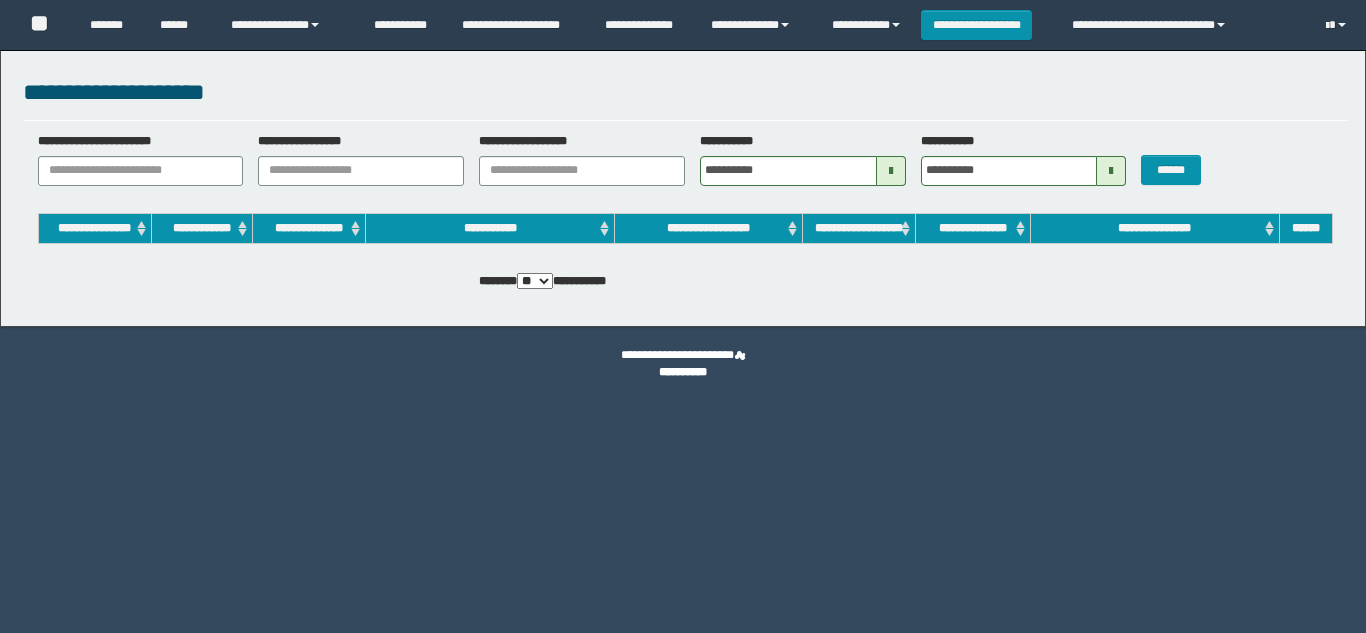 scroll, scrollTop: 0, scrollLeft: 0, axis: both 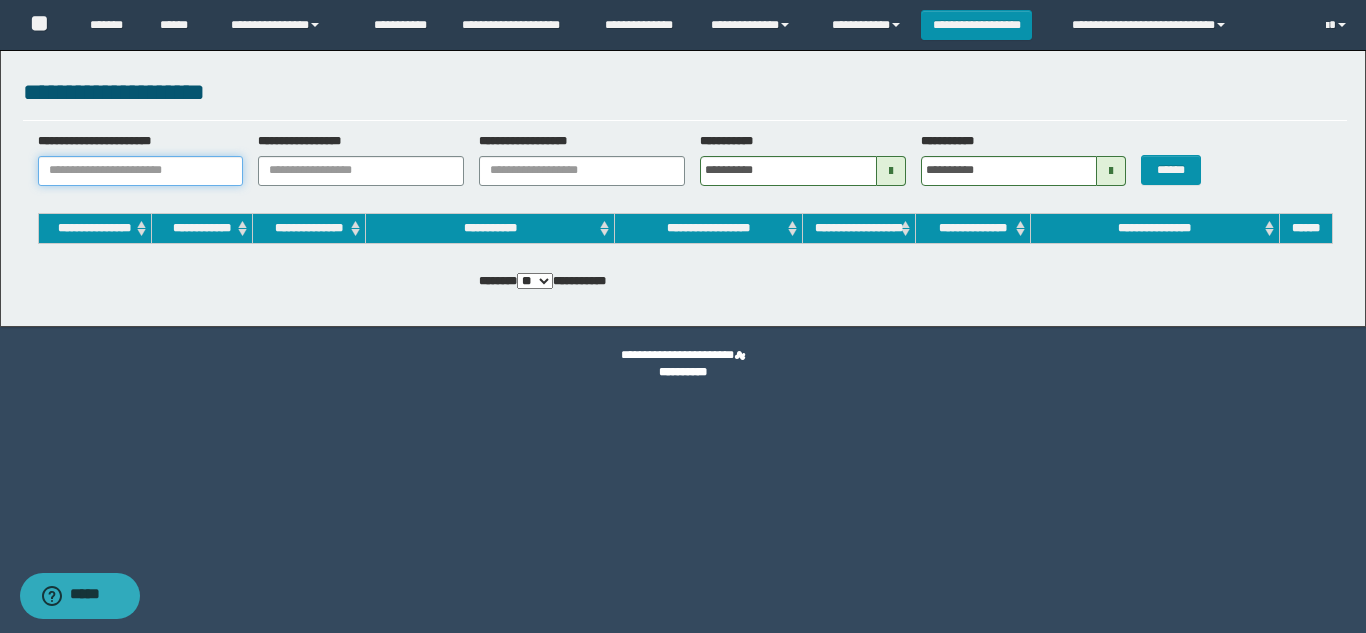 paste on "**********" 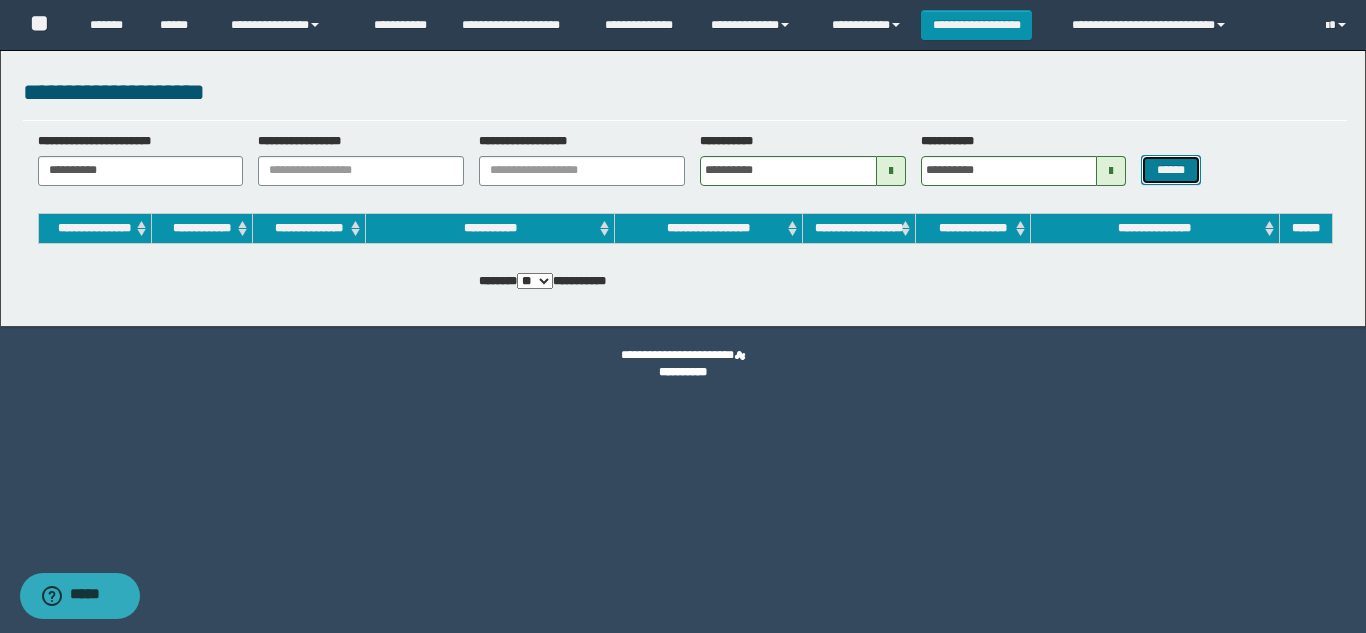 click on "******" at bounding box center [1170, 170] 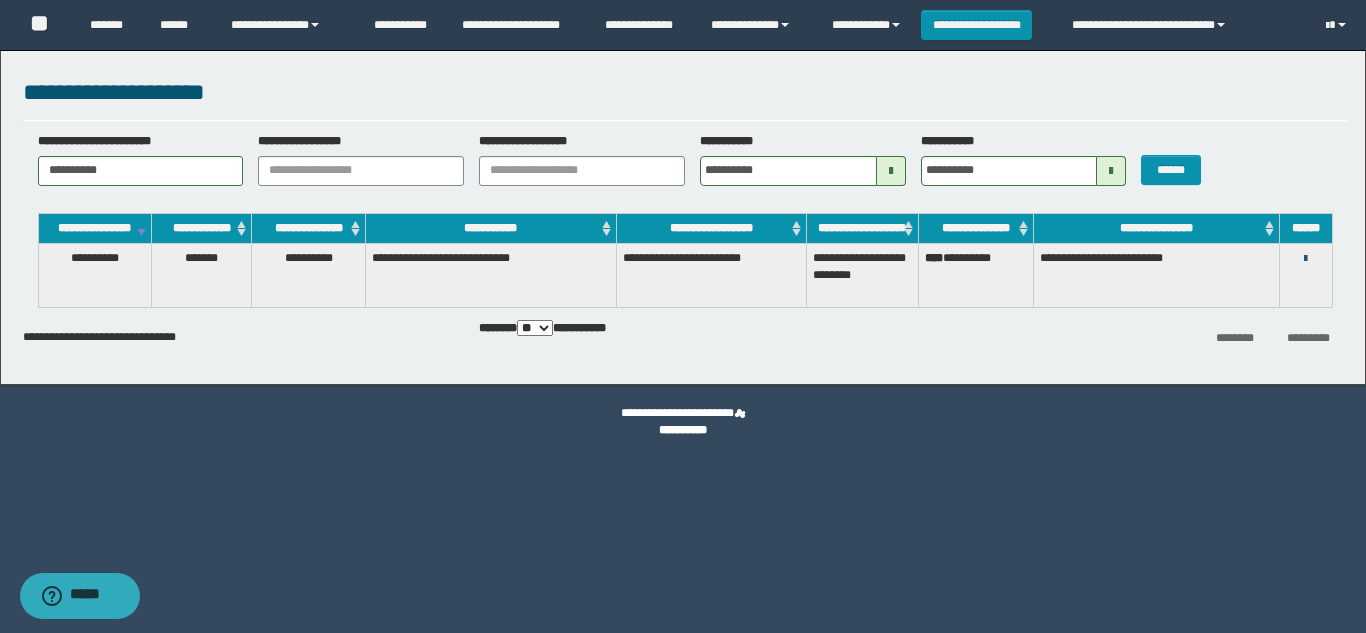 click at bounding box center (1305, 259) 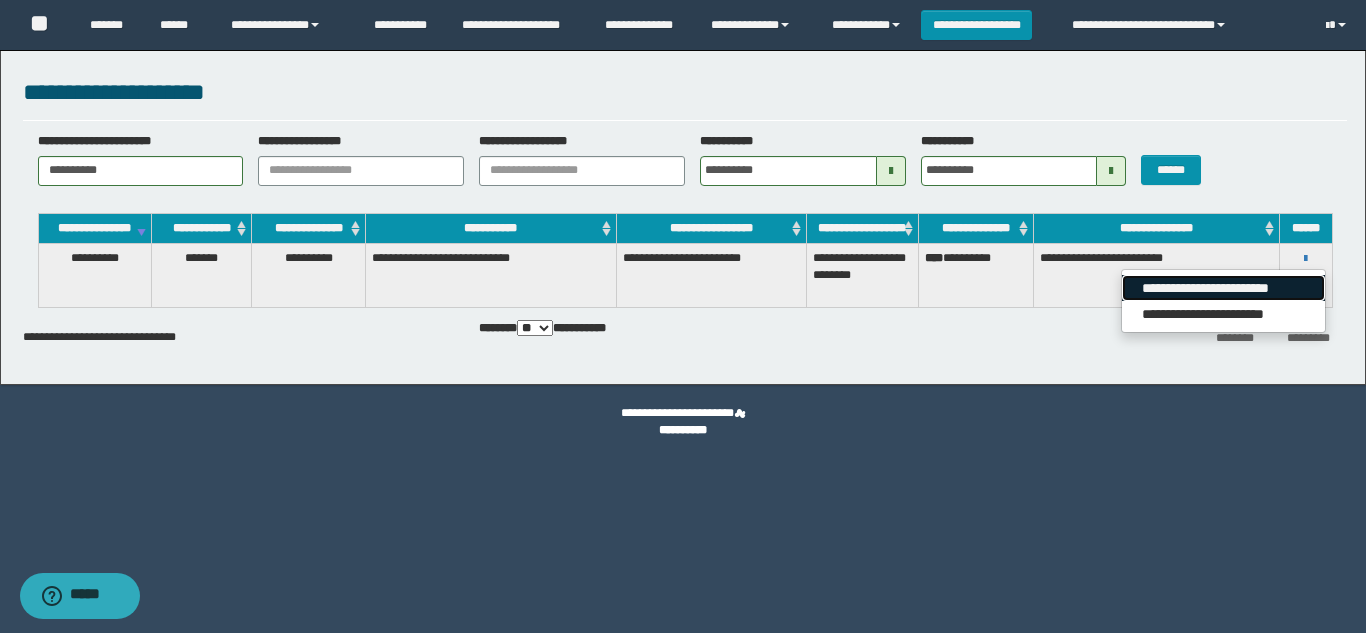 click on "**********" at bounding box center (1223, 288) 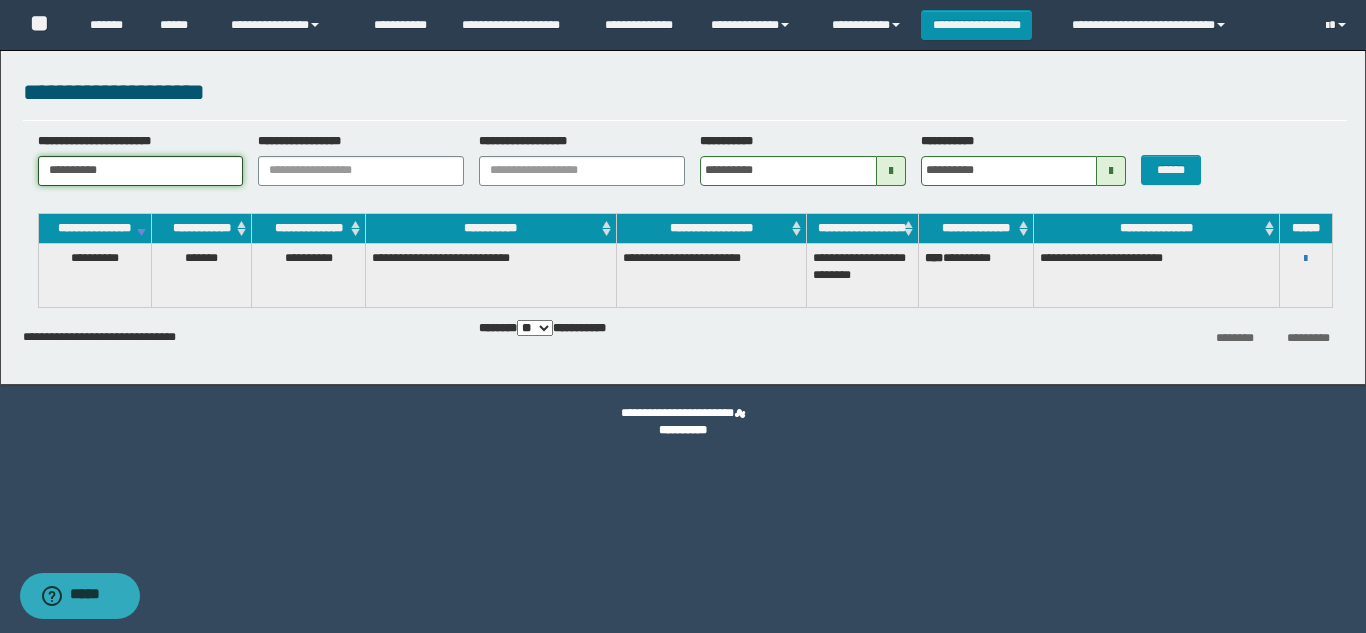 click on "**********" at bounding box center [141, 171] 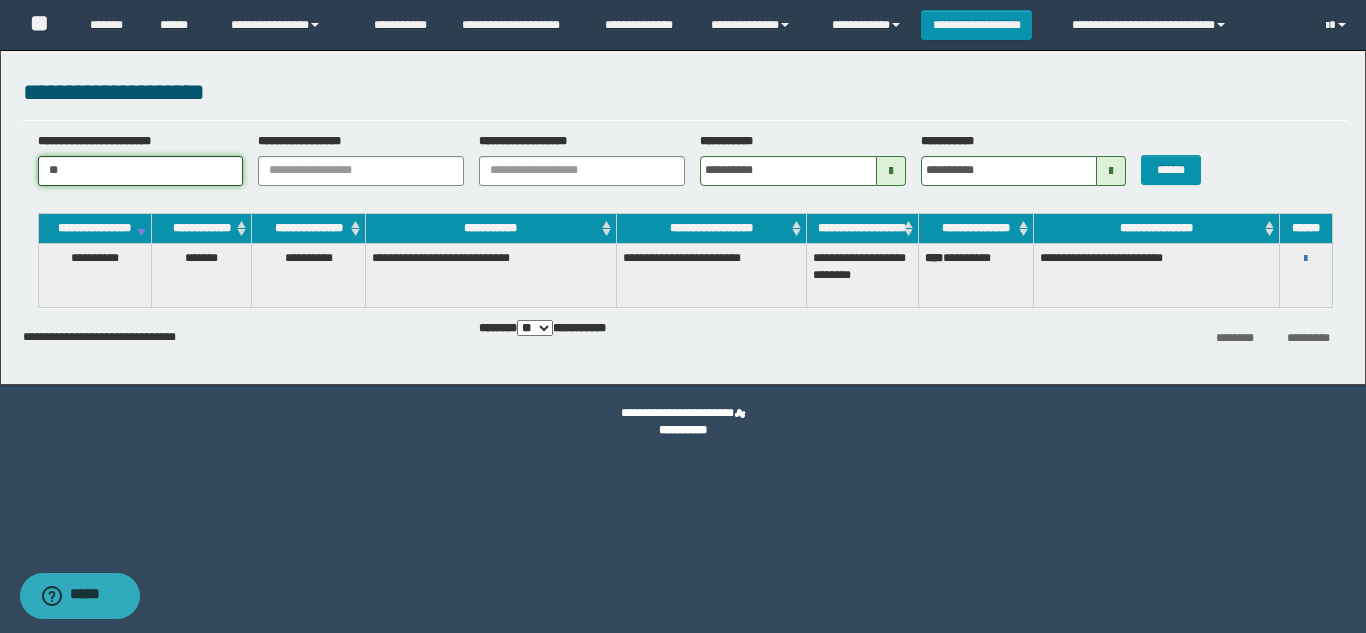 type on "*" 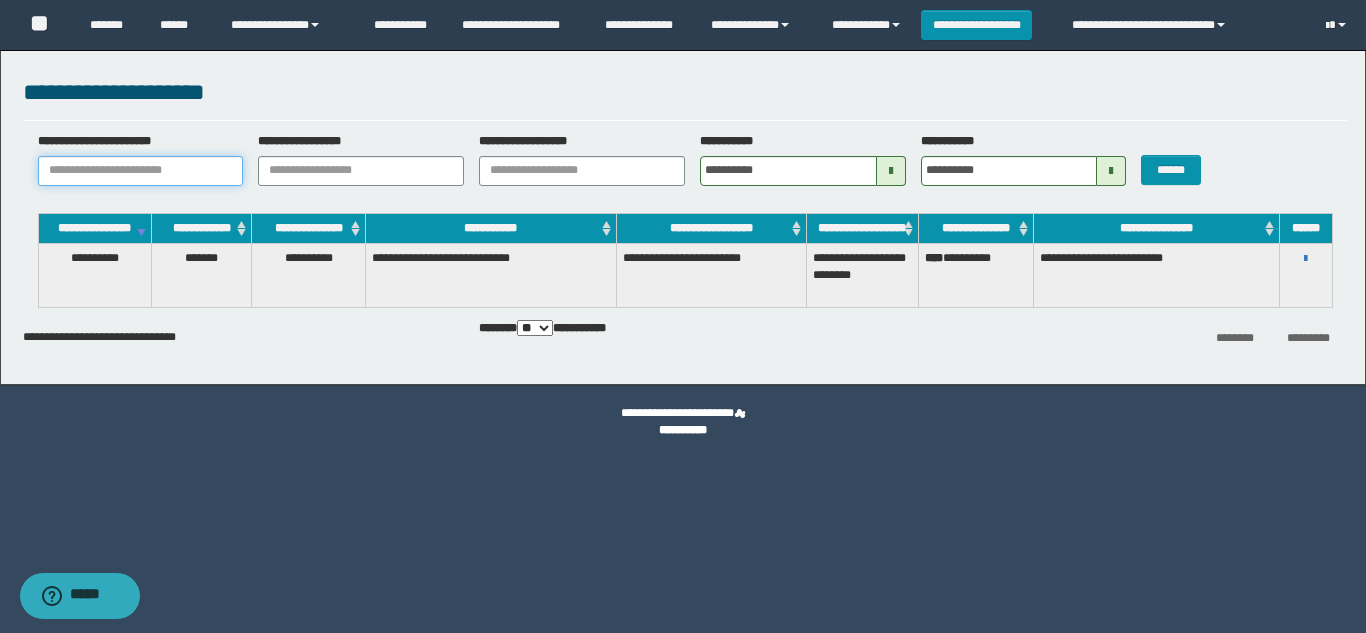 paste on "**********" 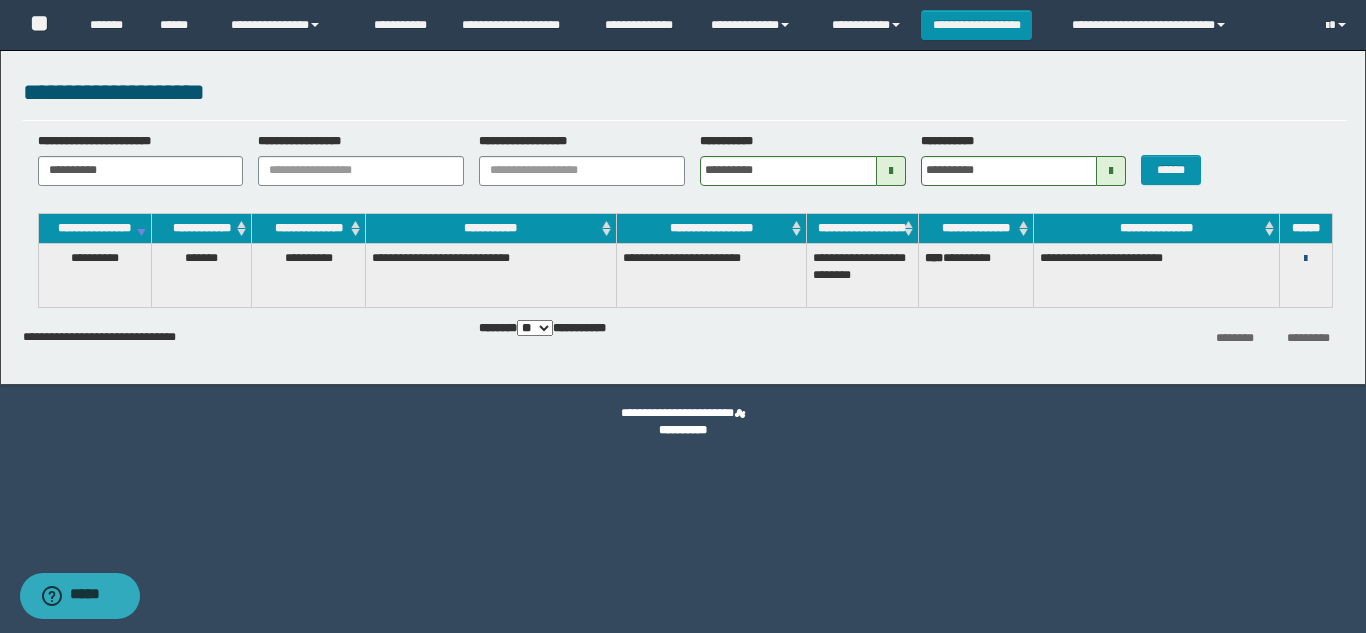 click at bounding box center [1305, 259] 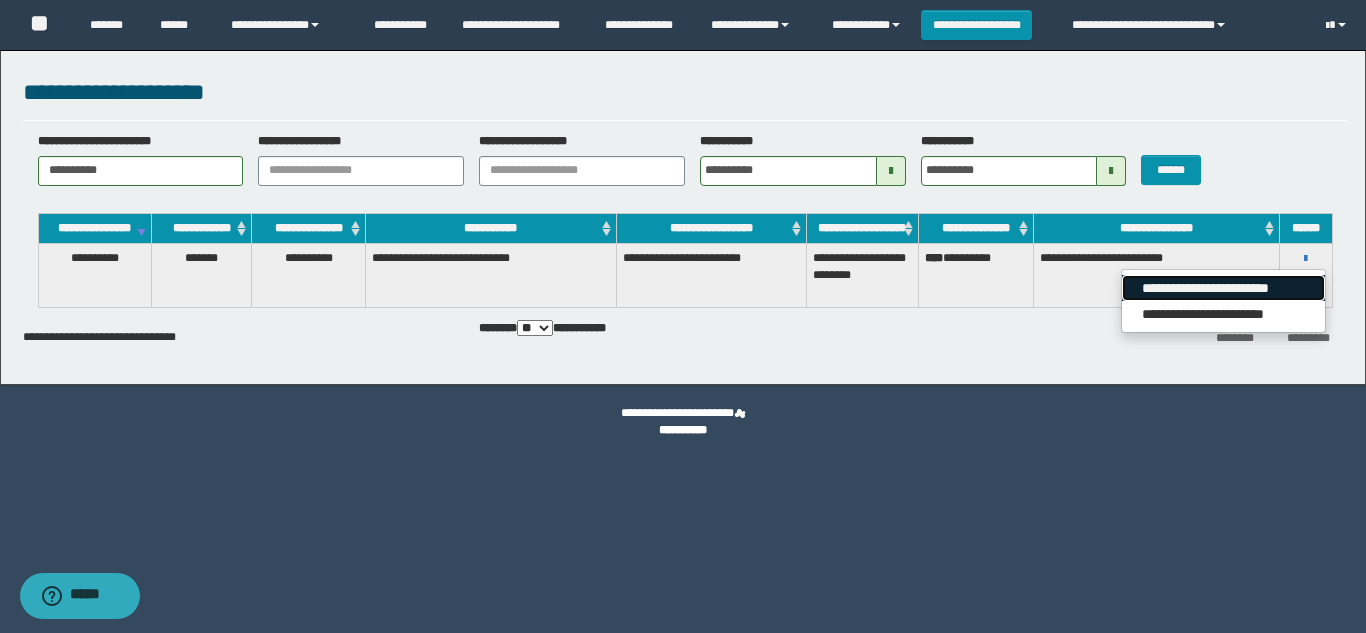 click on "**********" at bounding box center (1223, 288) 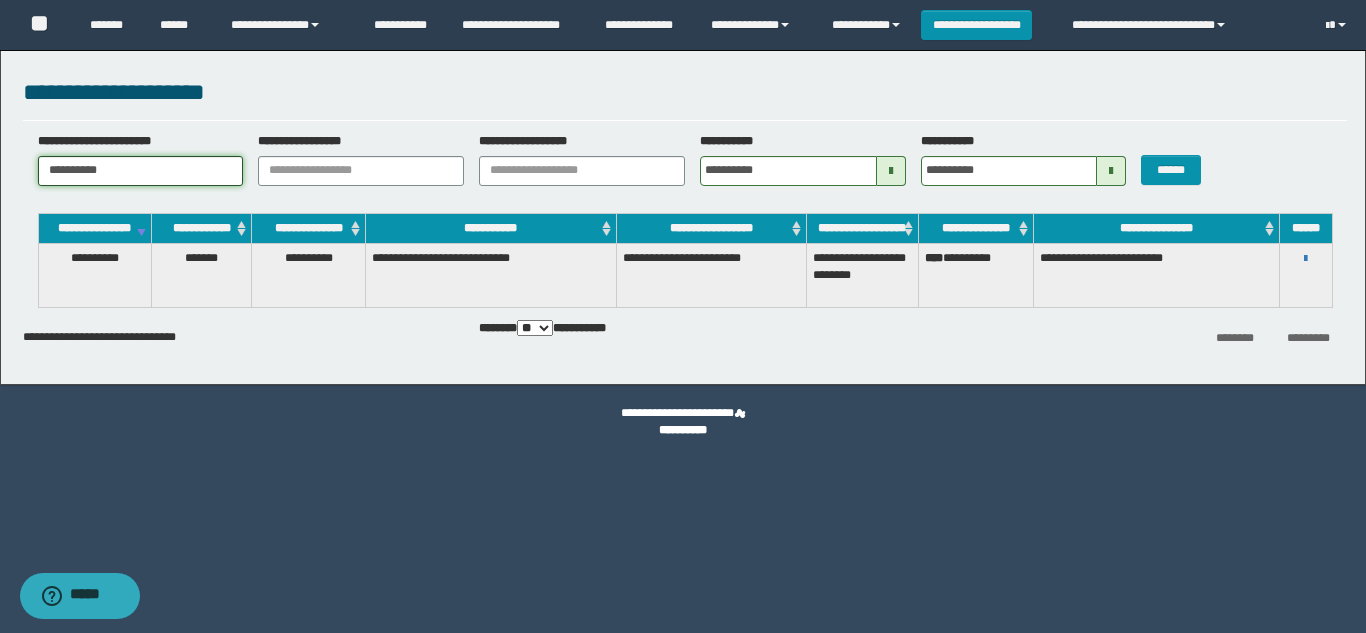 drag, startPoint x: 116, startPoint y: 172, endPoint x: 0, endPoint y: 186, distance: 116.841774 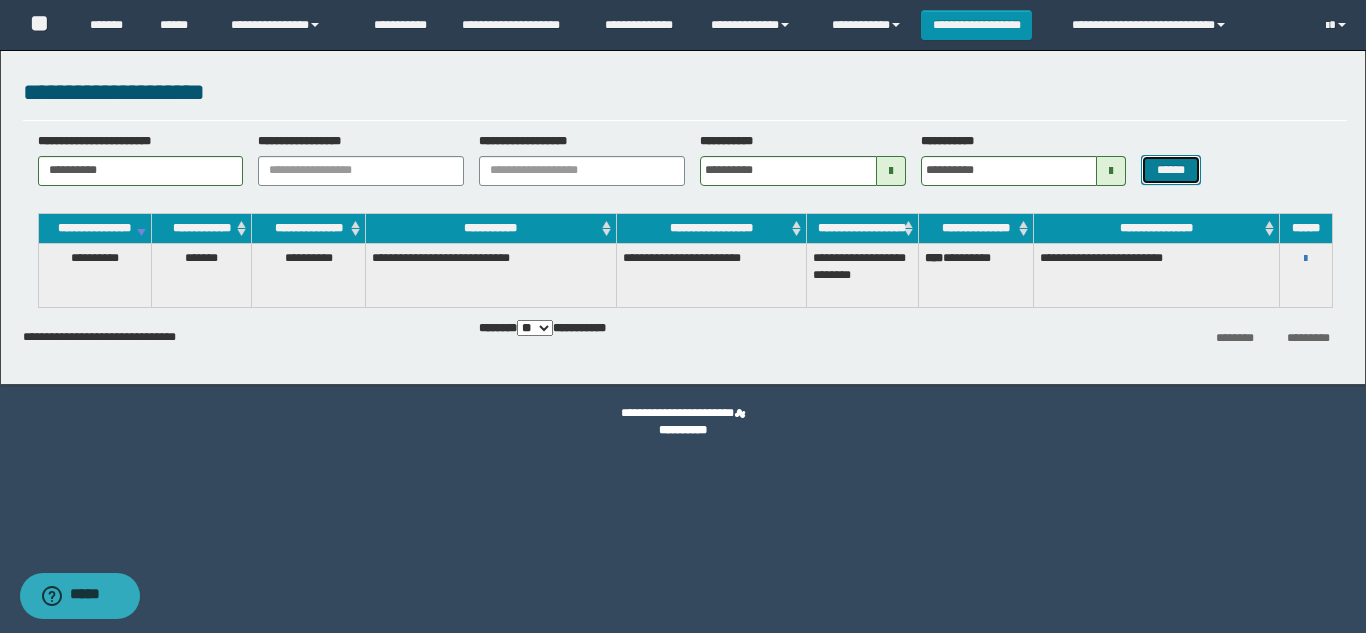click on "******" at bounding box center (1170, 170) 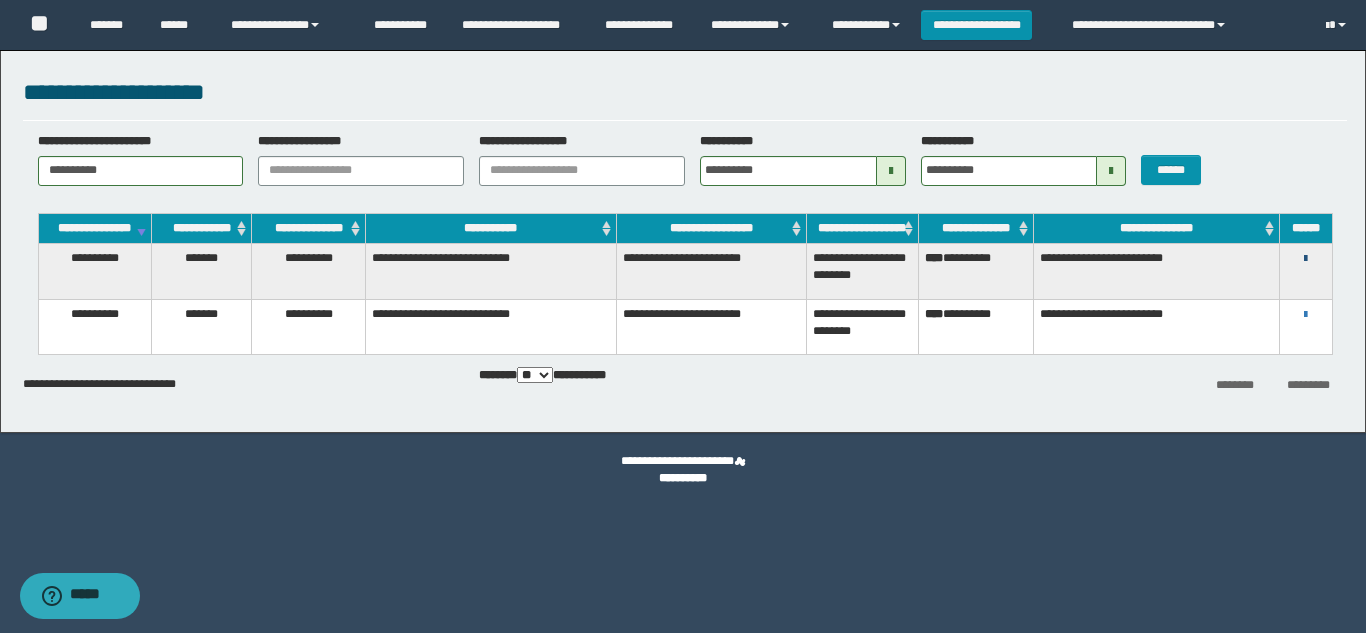 click at bounding box center (1305, 259) 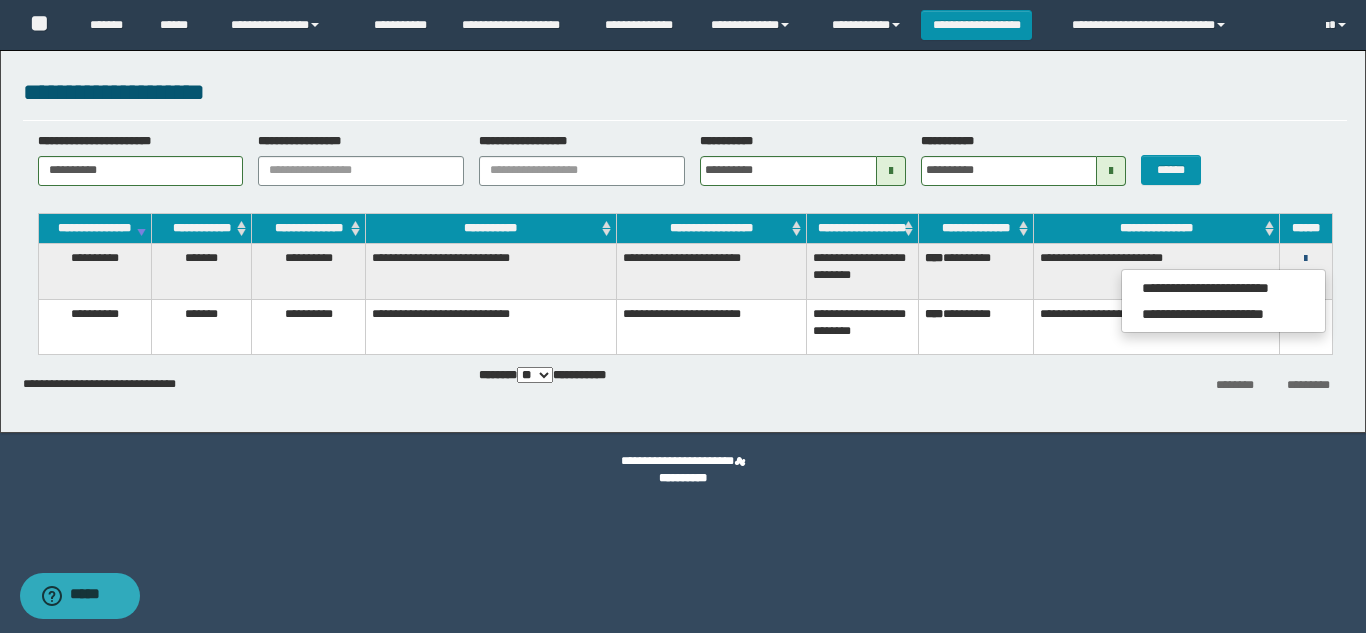 click at bounding box center (1305, 259) 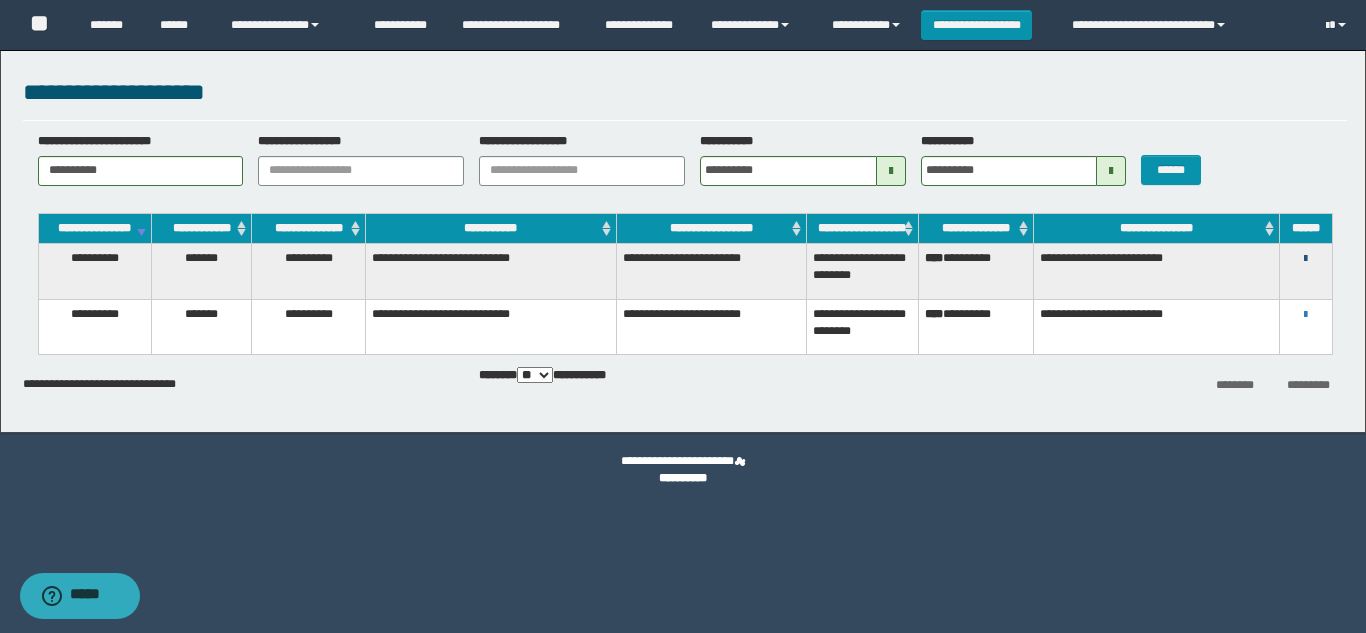 click at bounding box center [1305, 259] 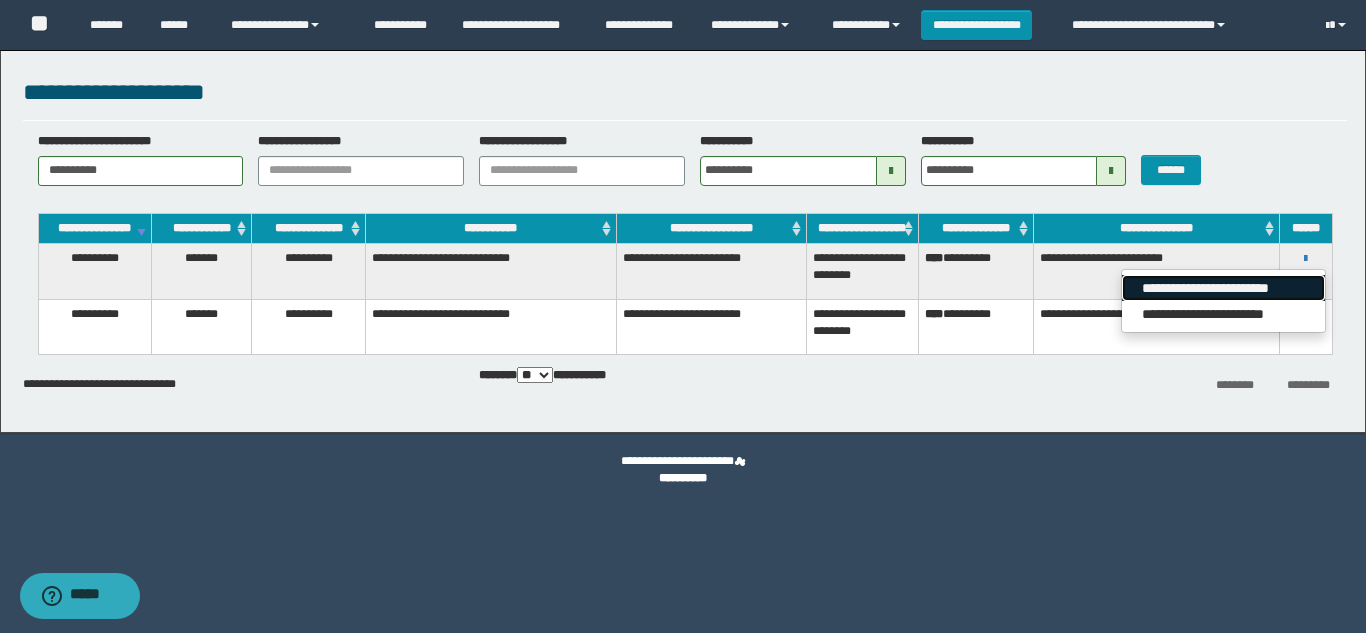 click on "**********" at bounding box center (1223, 288) 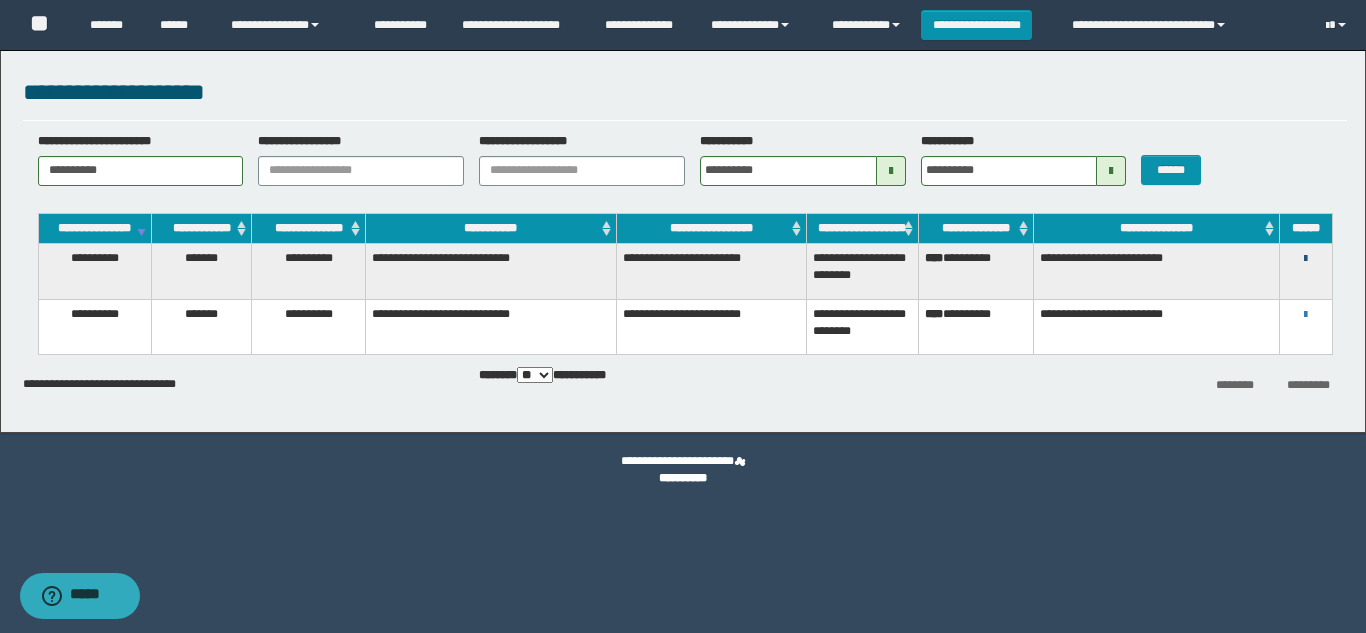 click at bounding box center [1305, 259] 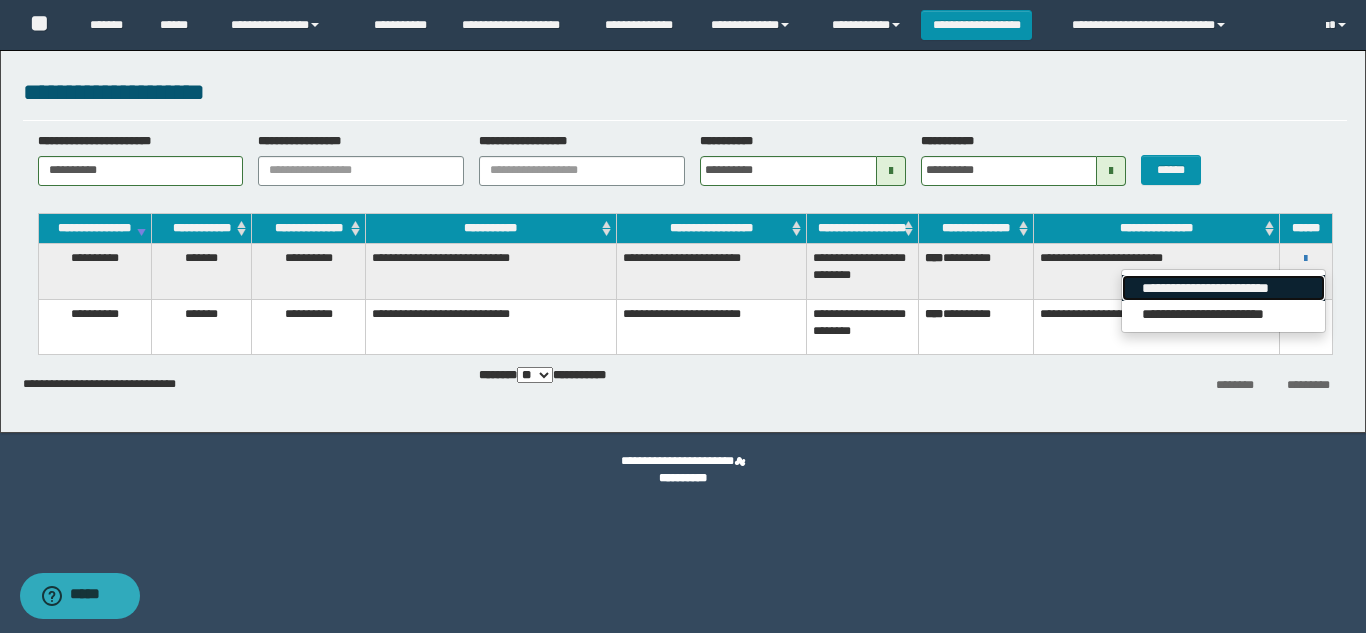 click on "**********" at bounding box center [1223, 288] 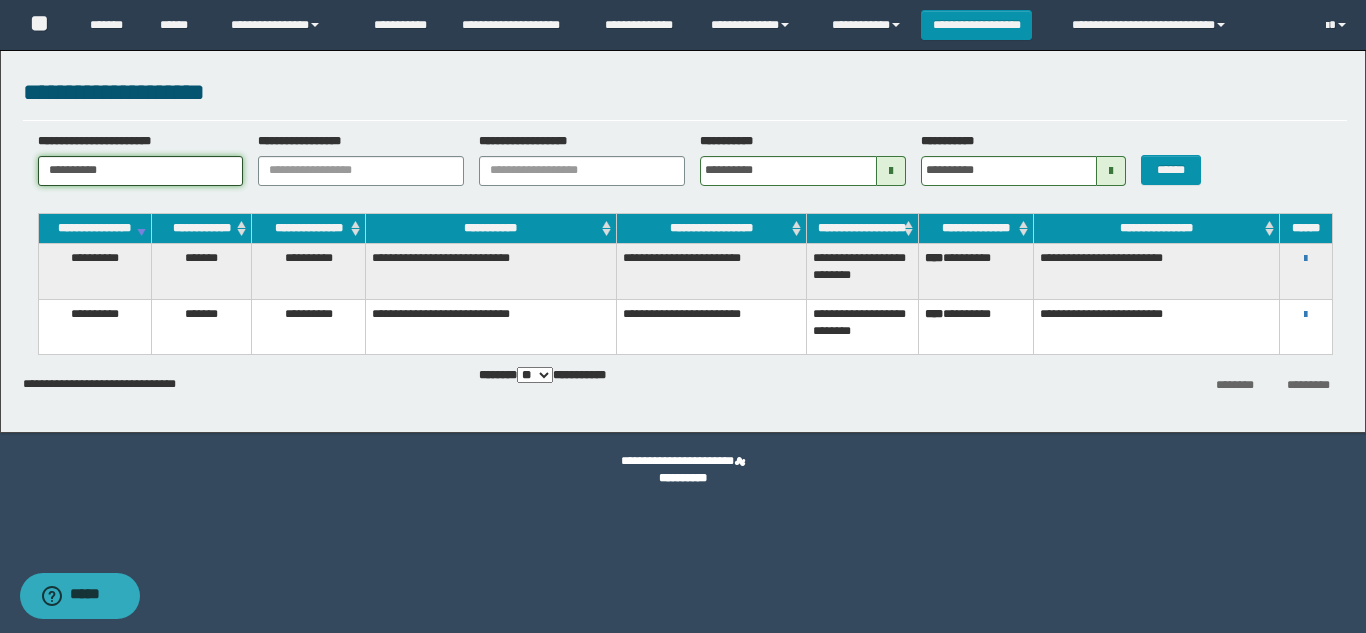click on "**********" at bounding box center (141, 171) 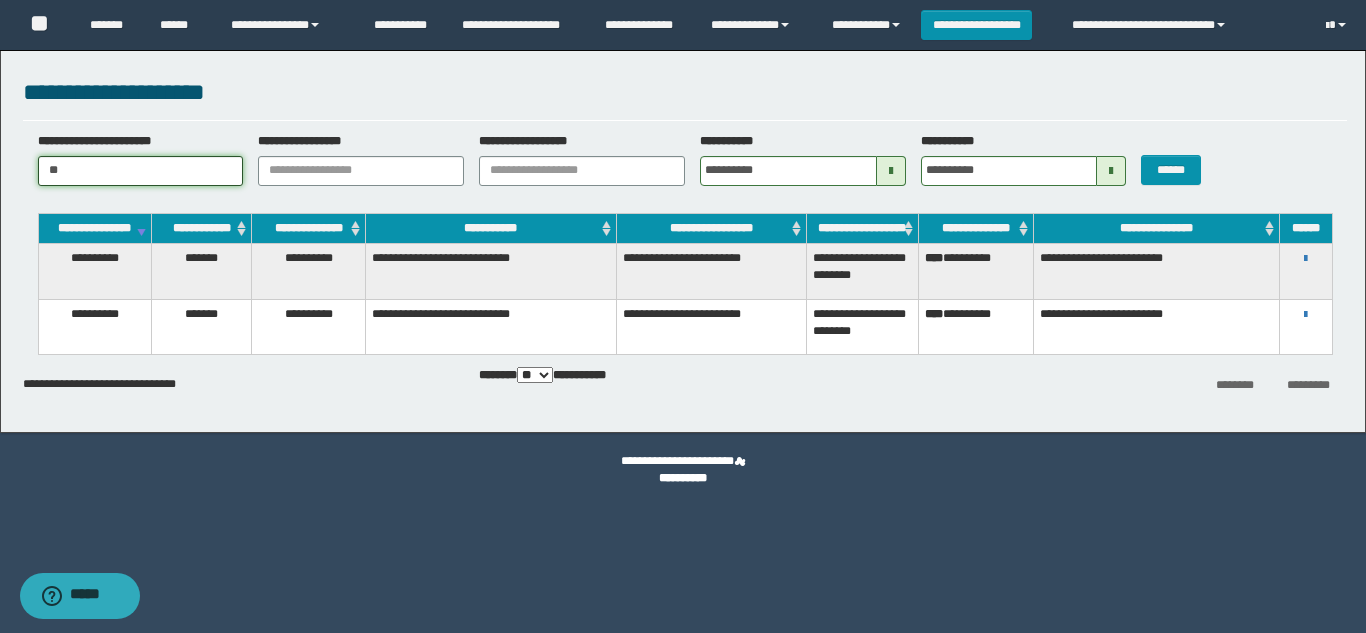 type on "*" 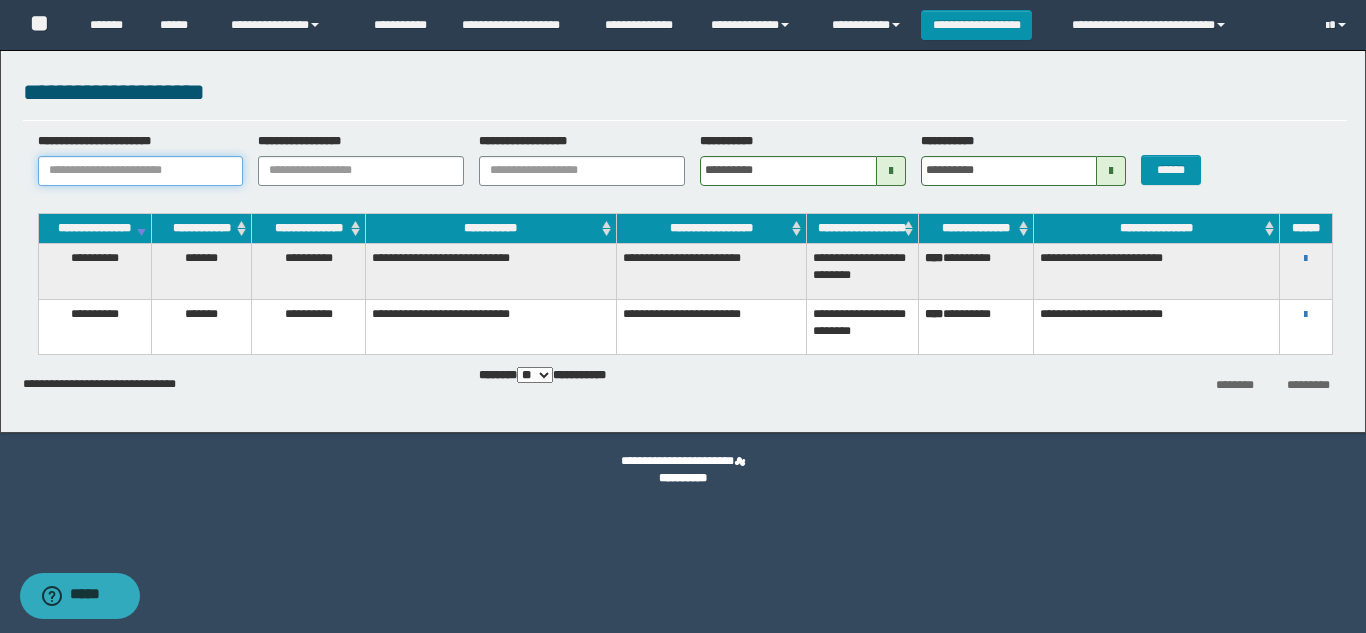 paste on "**********" 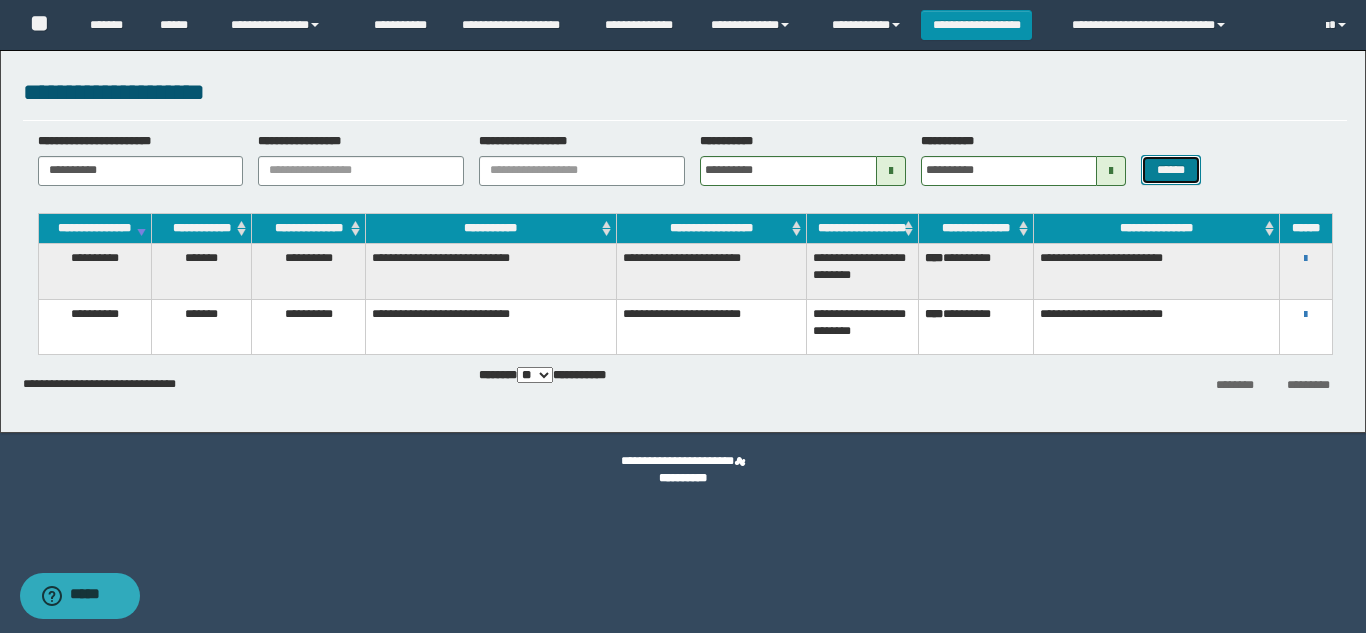 click on "******" at bounding box center (1170, 170) 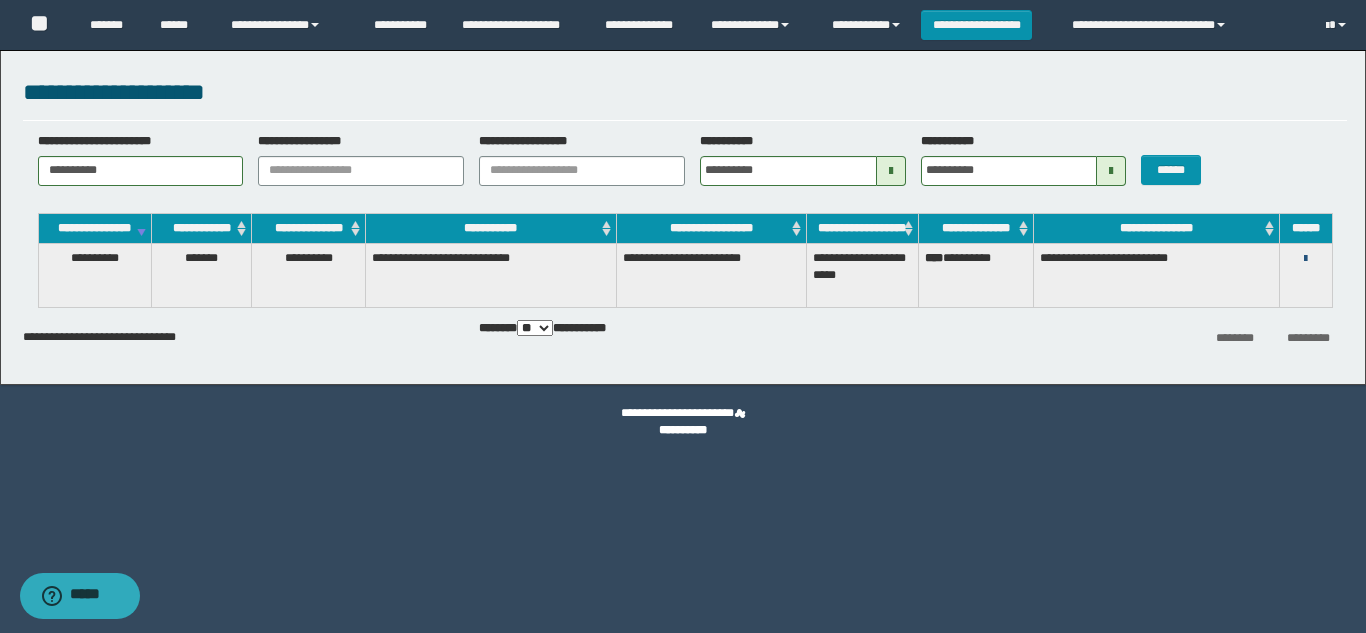 click at bounding box center (1305, 259) 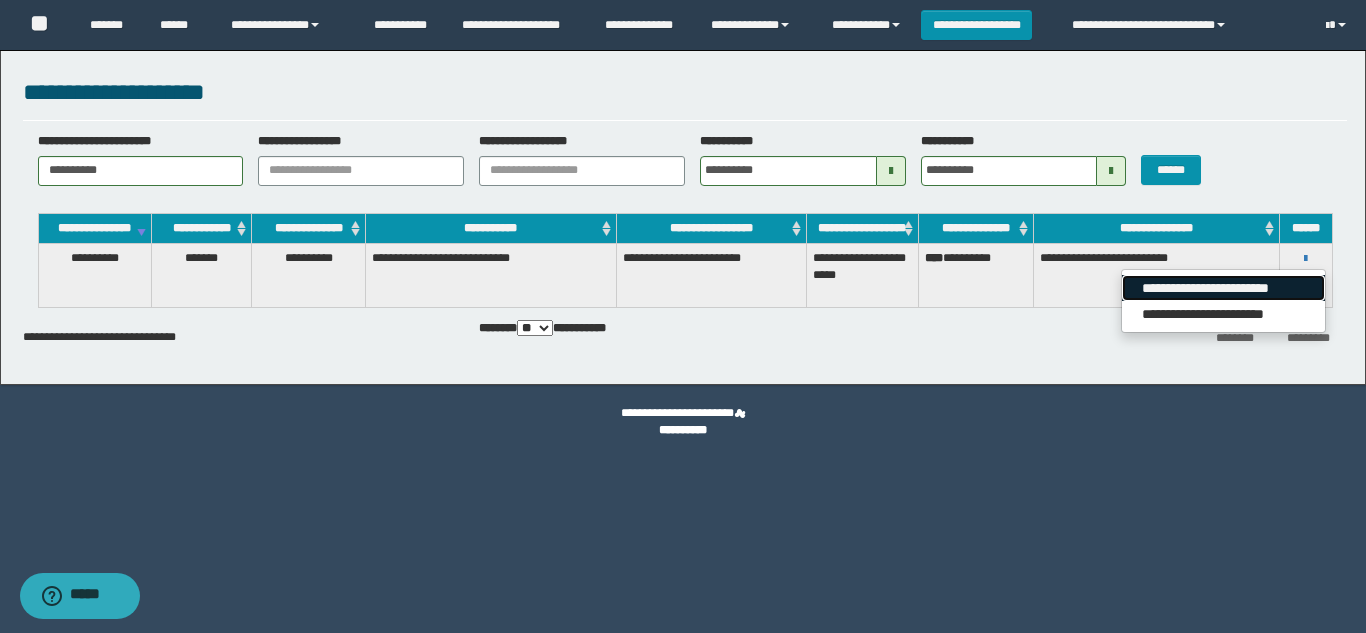 click on "**********" at bounding box center [1223, 288] 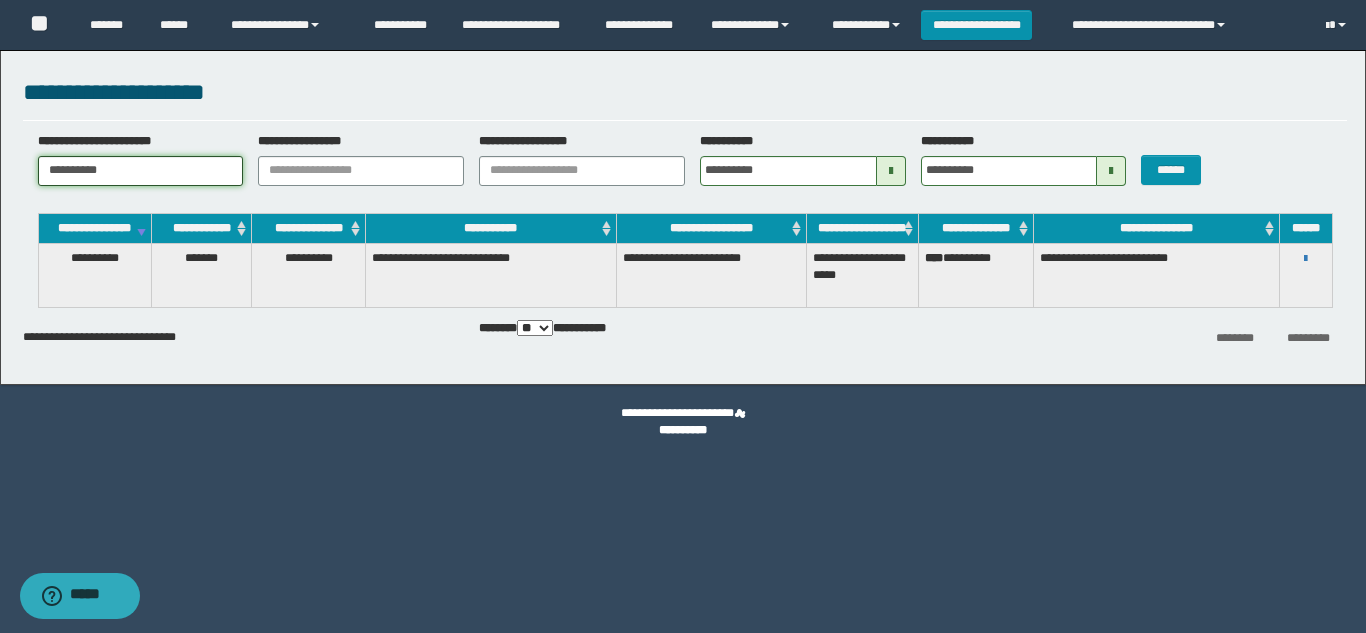 click on "**********" at bounding box center [141, 171] 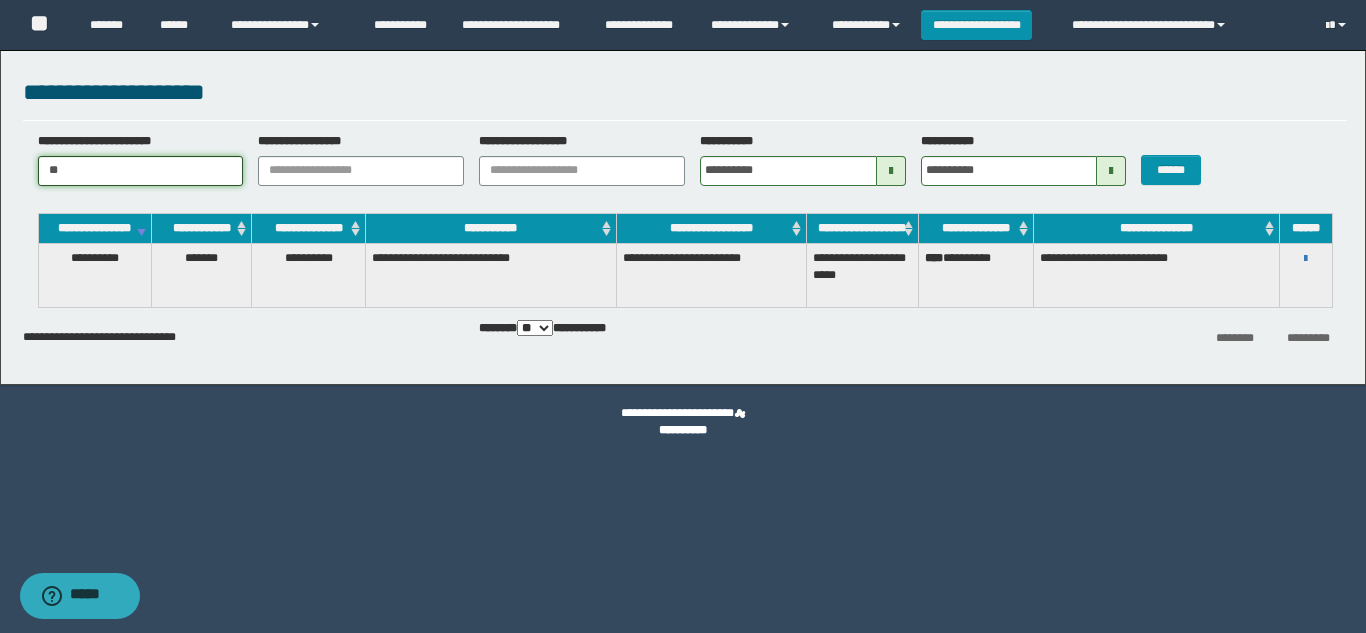 type on "*" 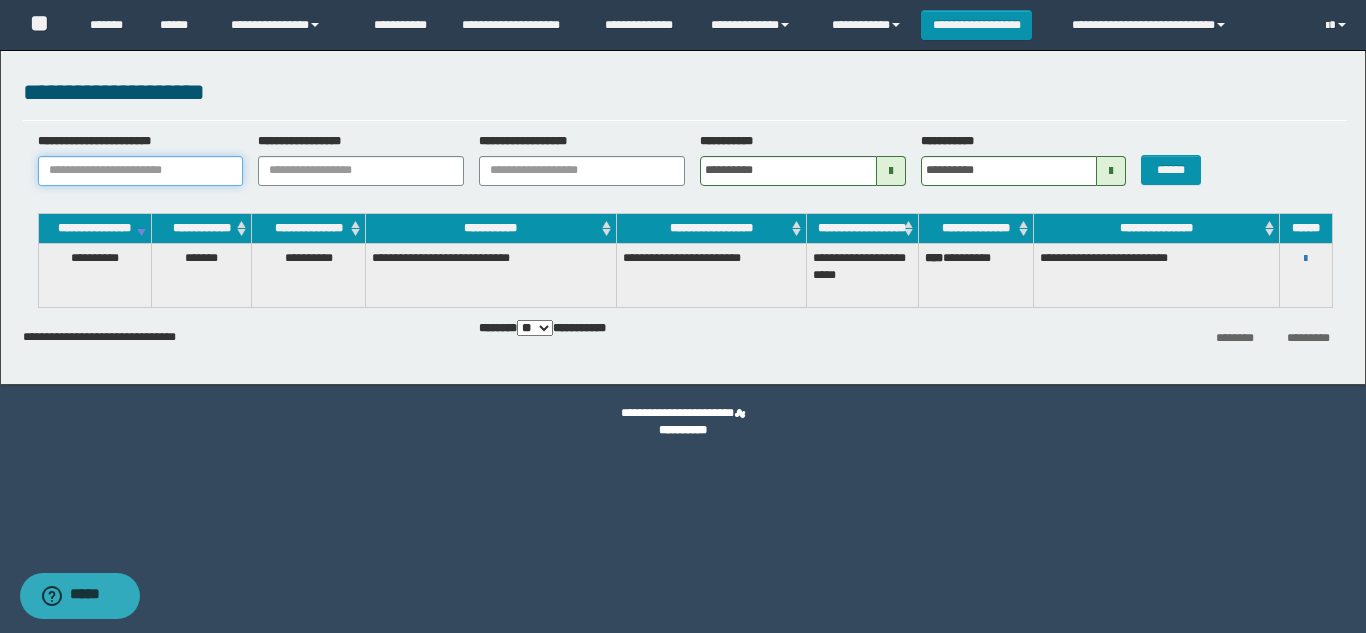 paste on "**********" 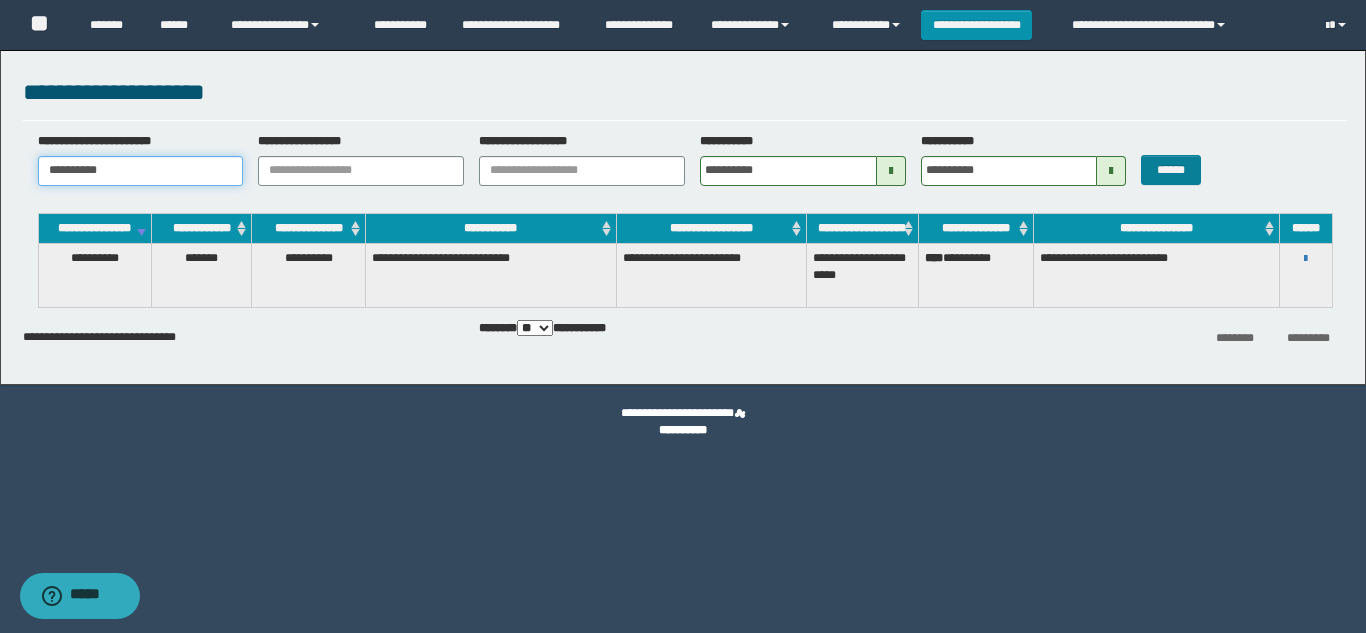 type on "**********" 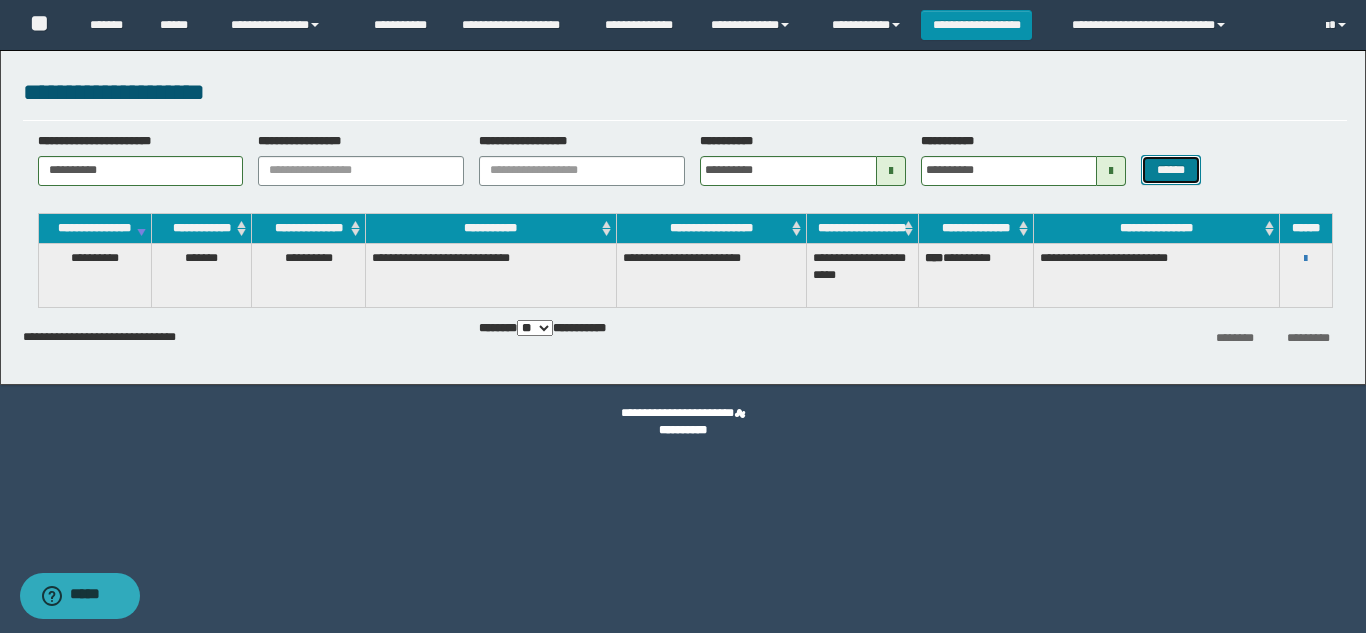 click on "******" at bounding box center (1170, 170) 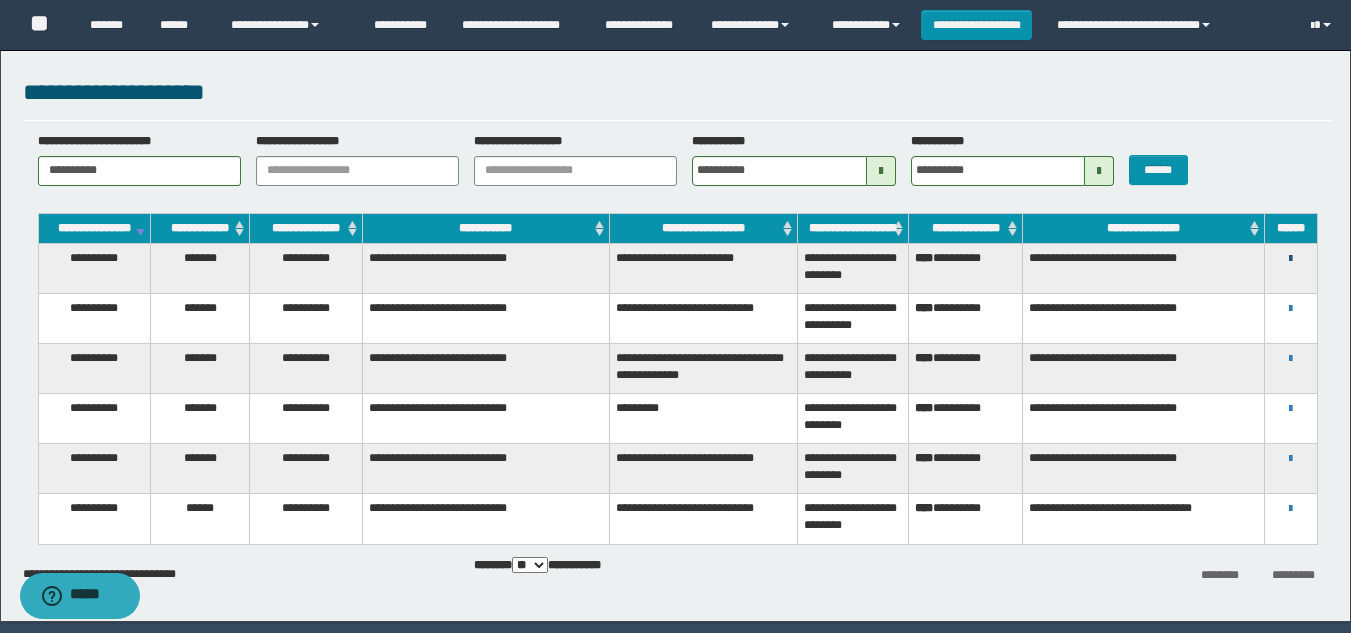 click at bounding box center [1290, 259] 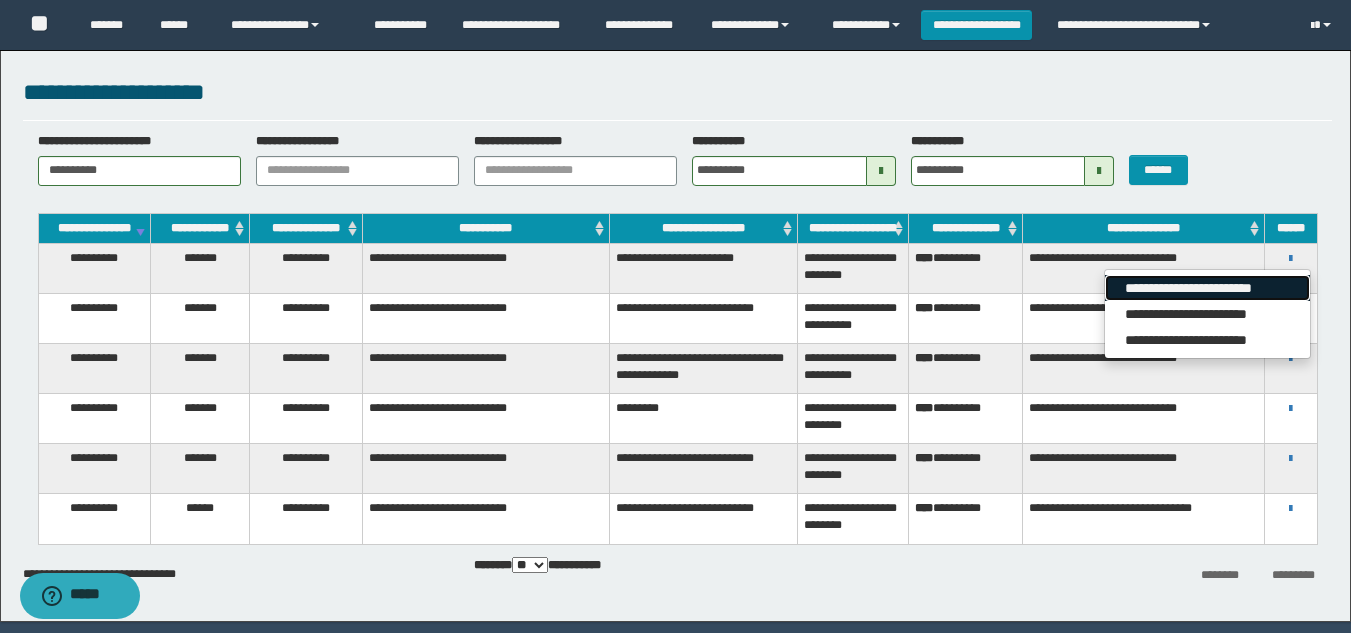 click on "**********" at bounding box center (1207, 288) 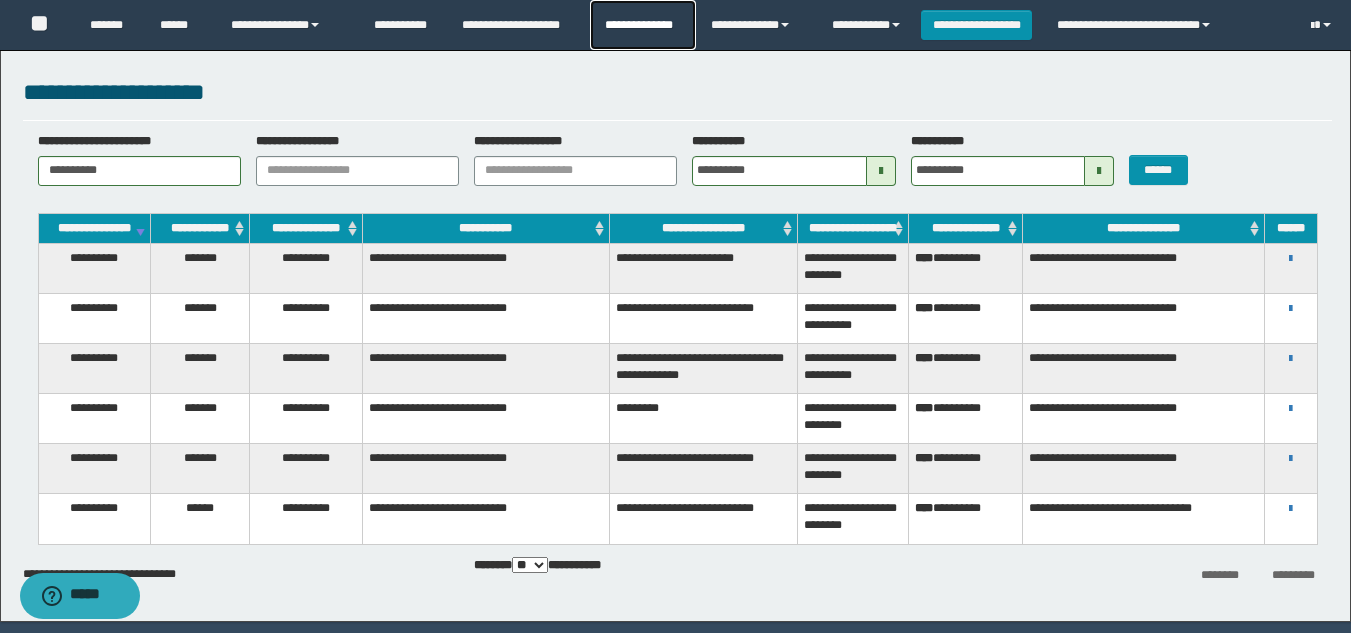 click on "**********" at bounding box center (642, 25) 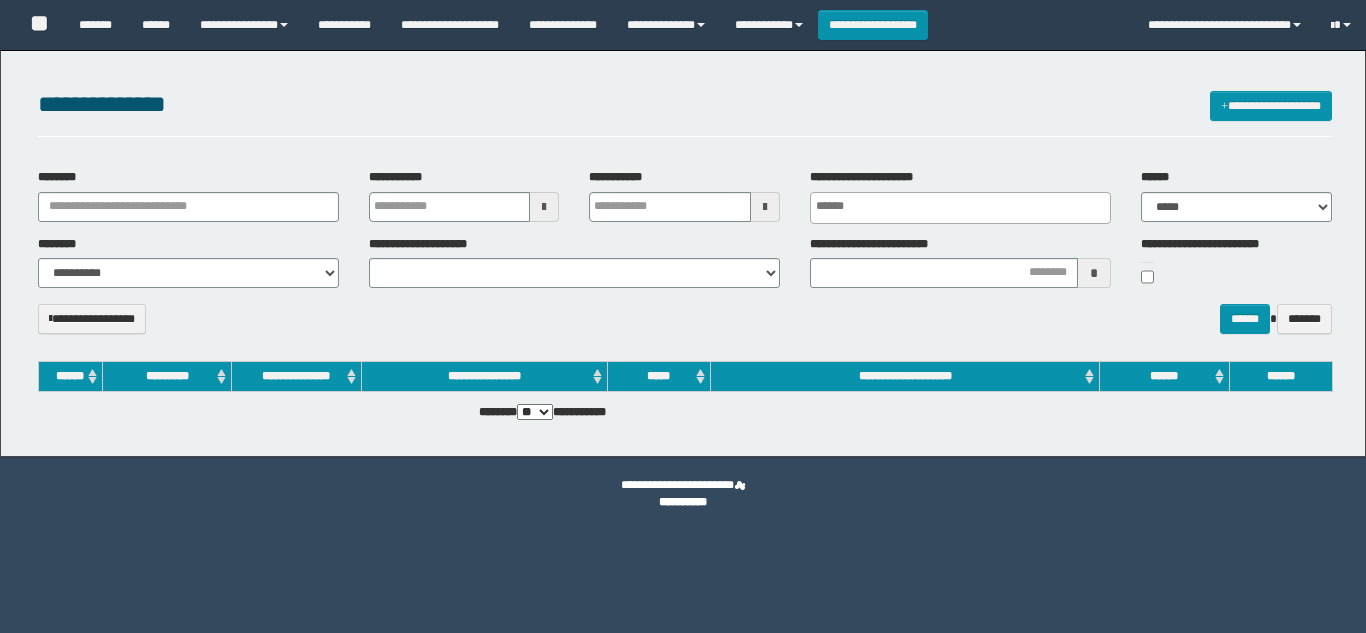 select 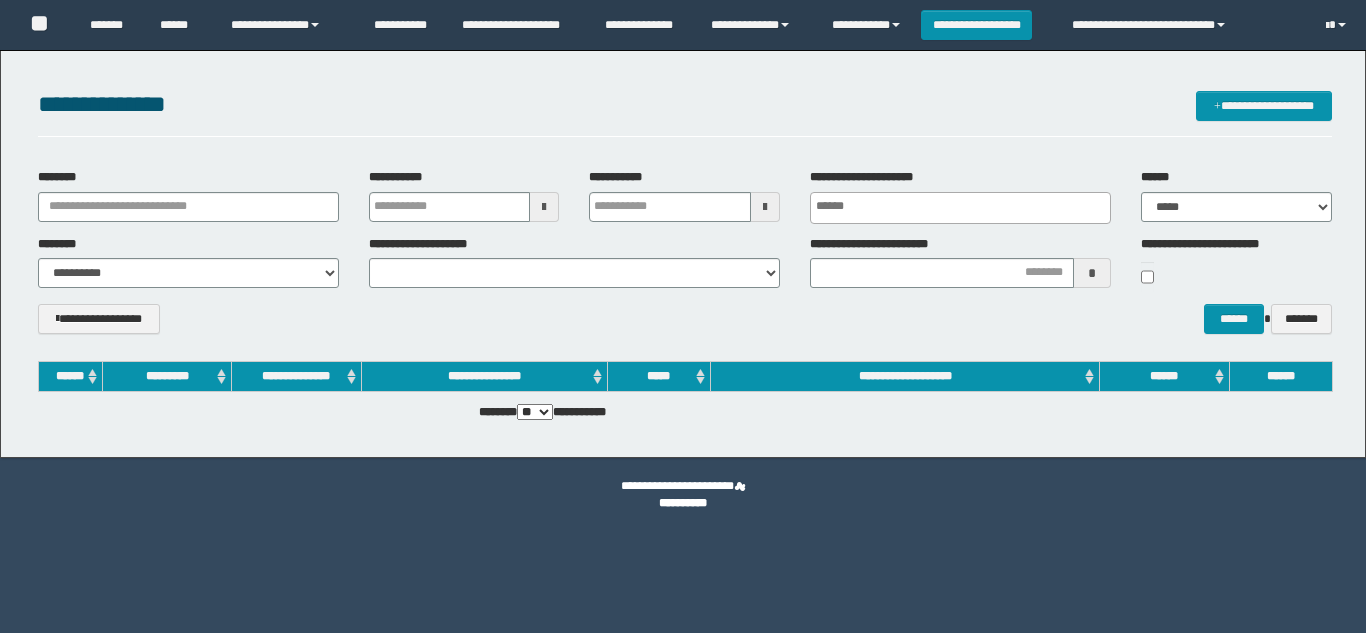scroll, scrollTop: 0, scrollLeft: 0, axis: both 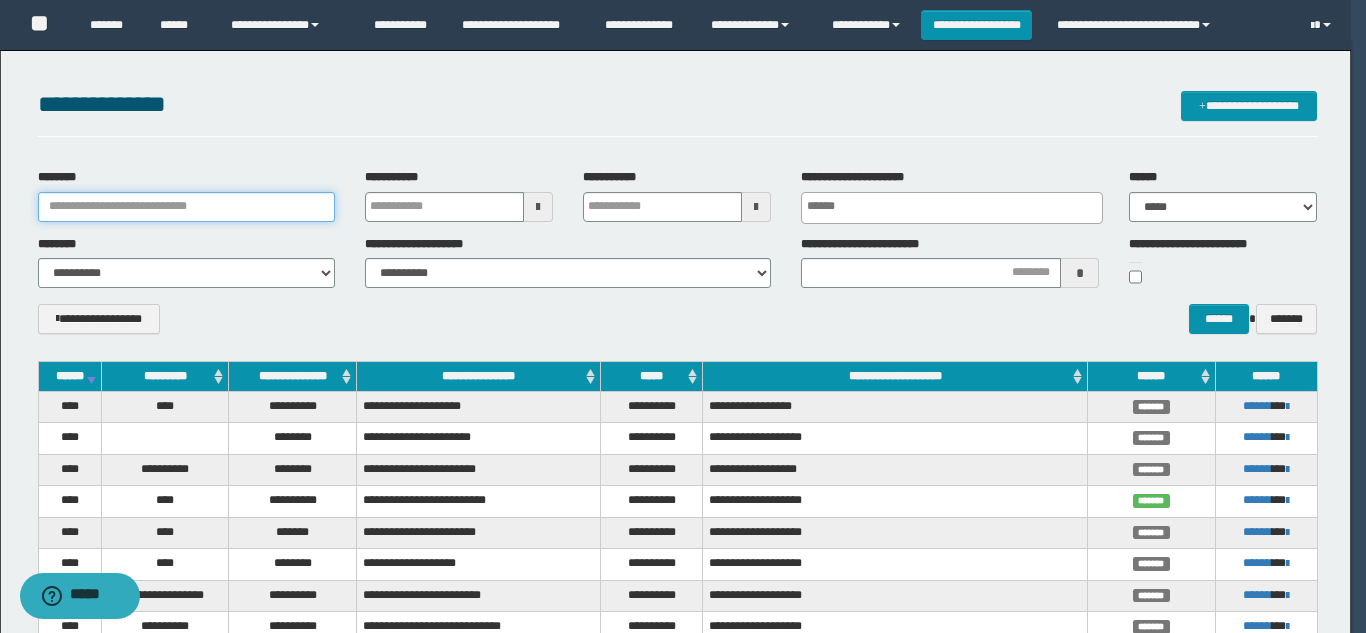paste on "**********" 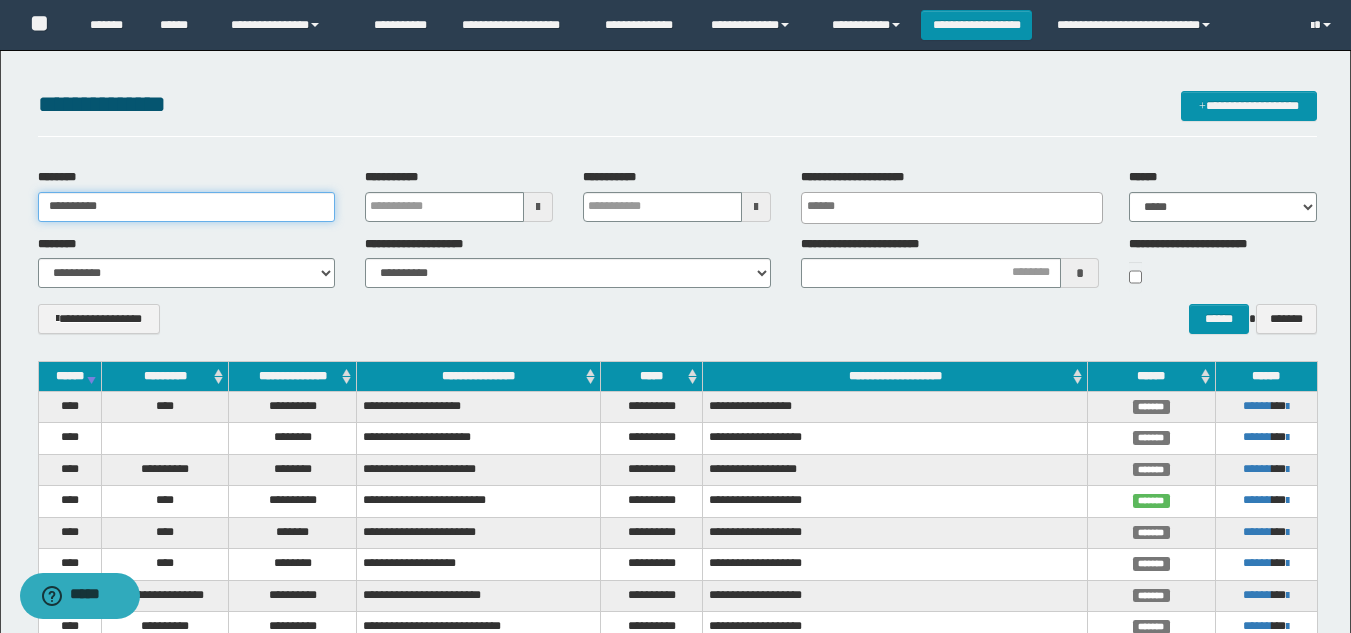 type on "**********" 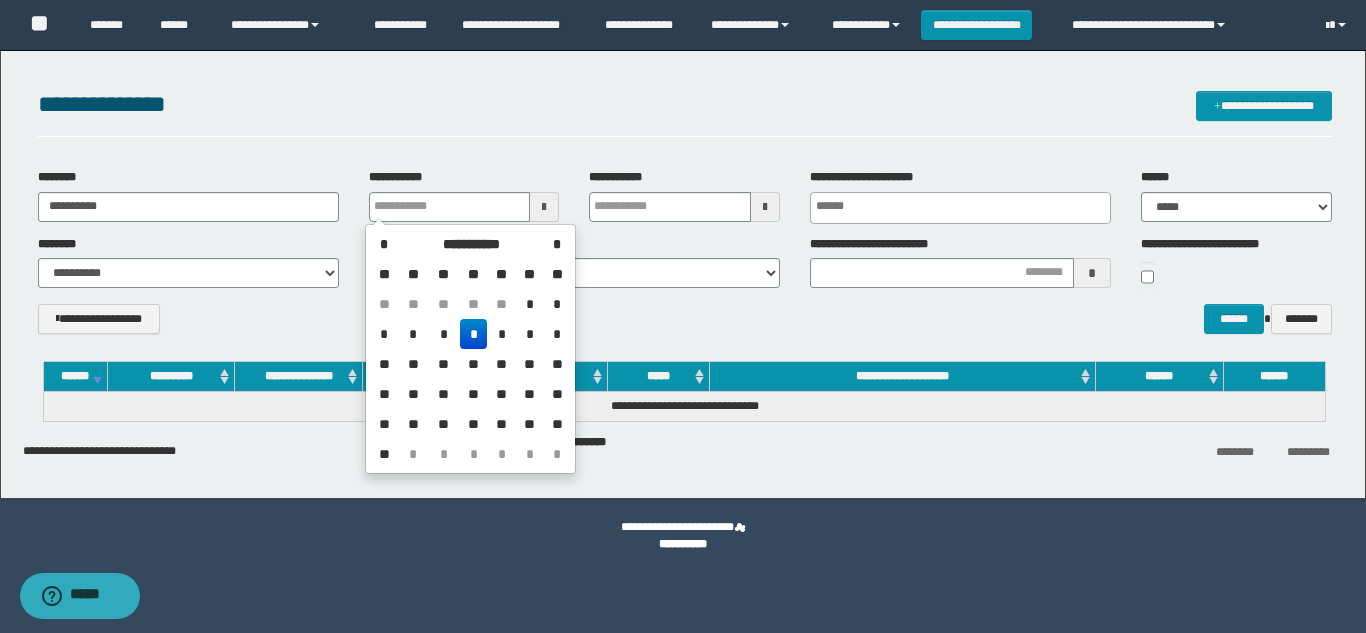 click on "**********" at bounding box center [683, 536] 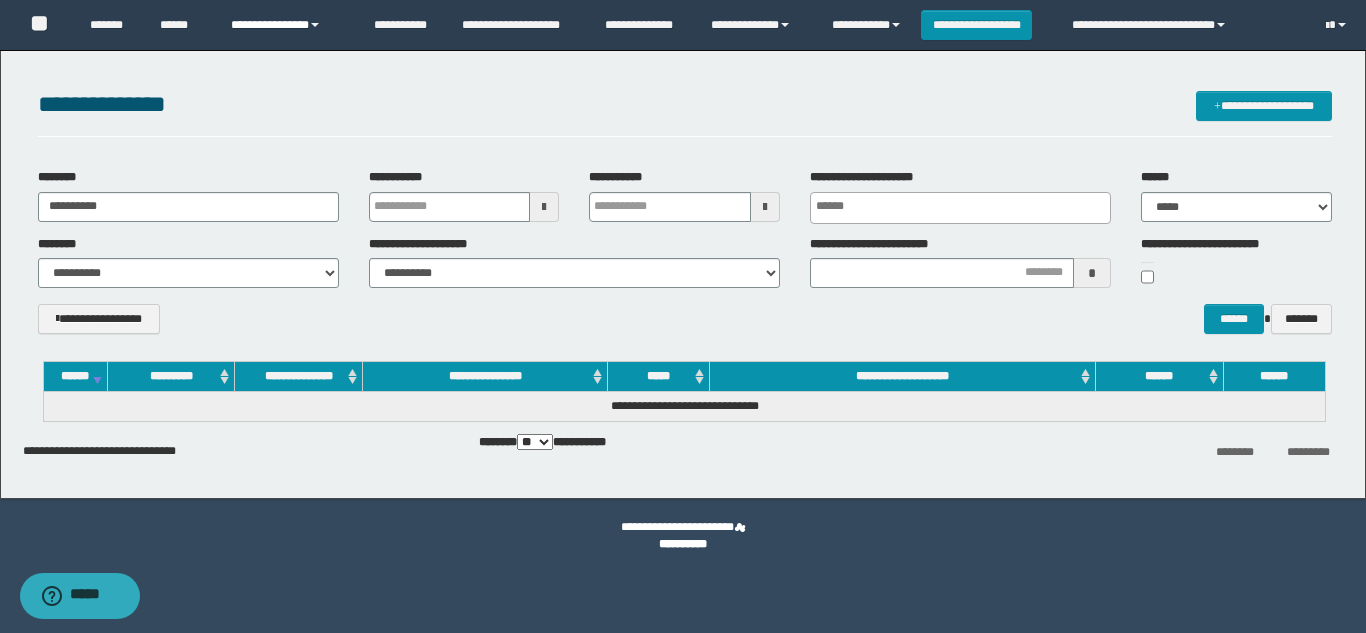 click on "**********" at bounding box center (287, 25) 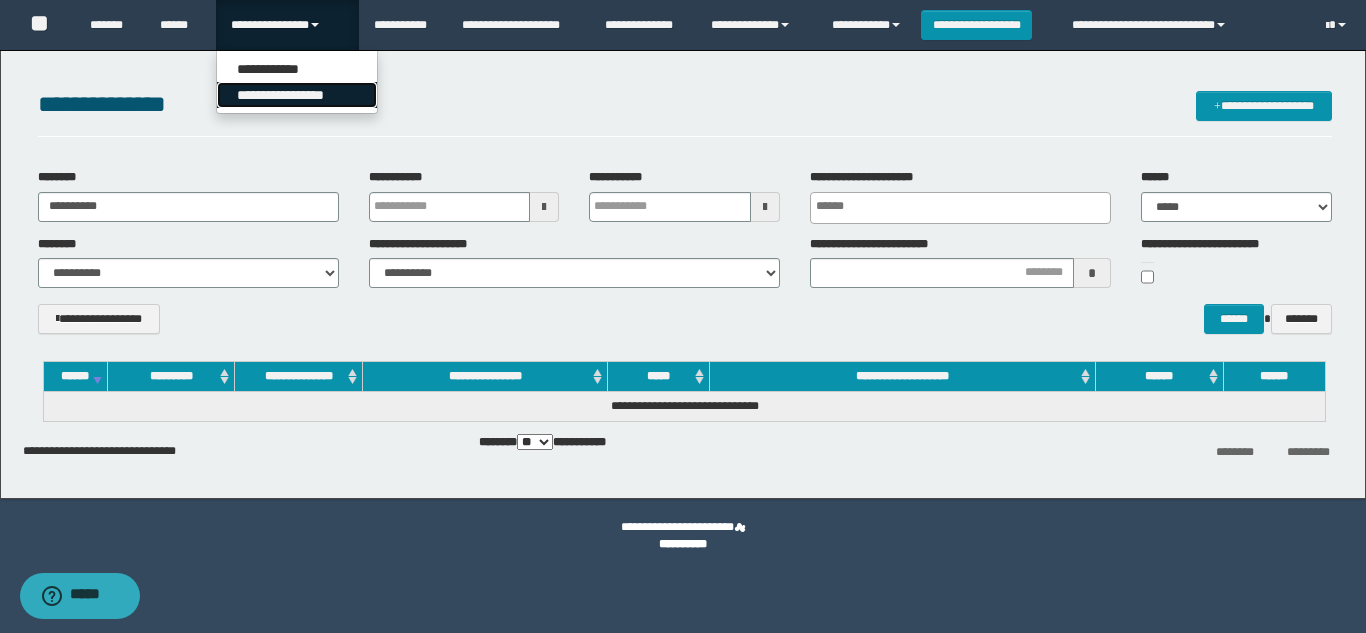 click on "**********" at bounding box center [297, 95] 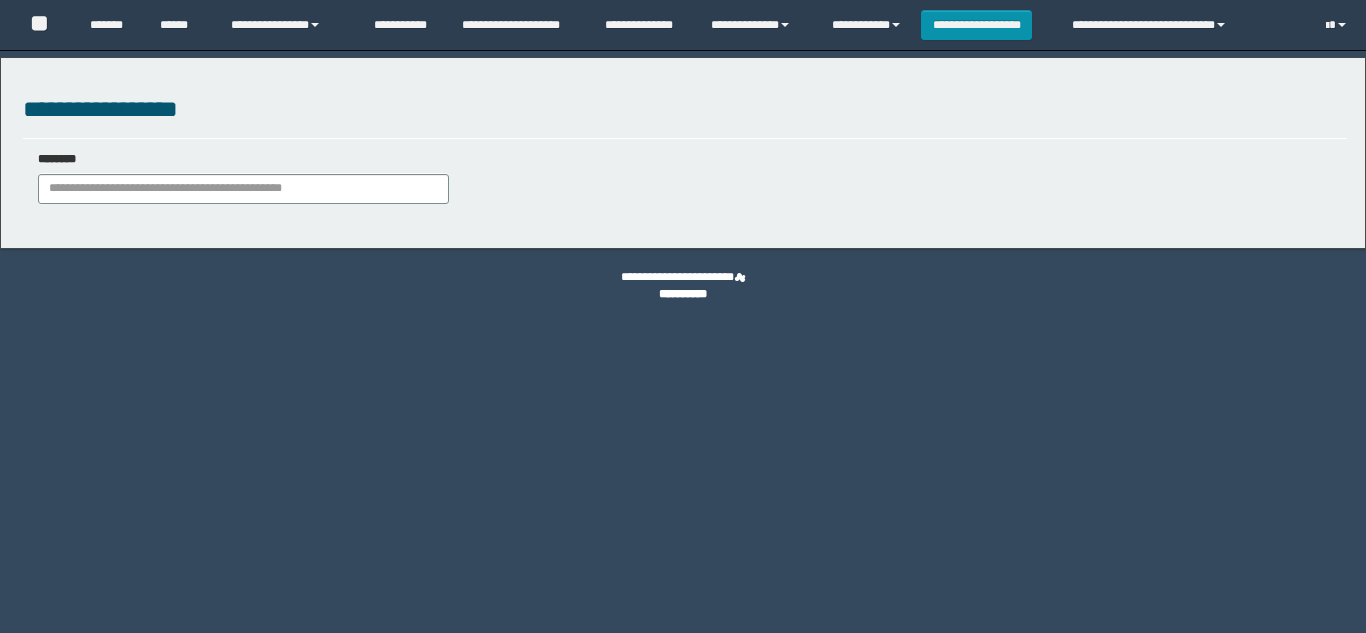 scroll, scrollTop: 0, scrollLeft: 0, axis: both 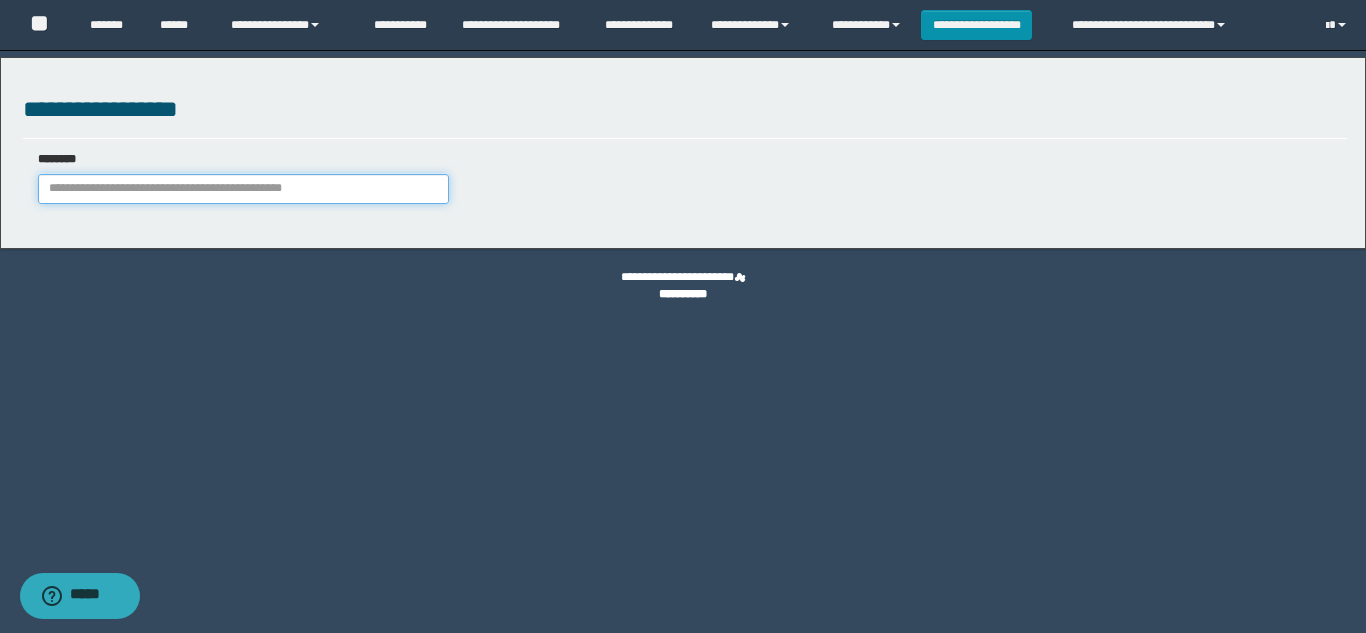 paste on "**********" 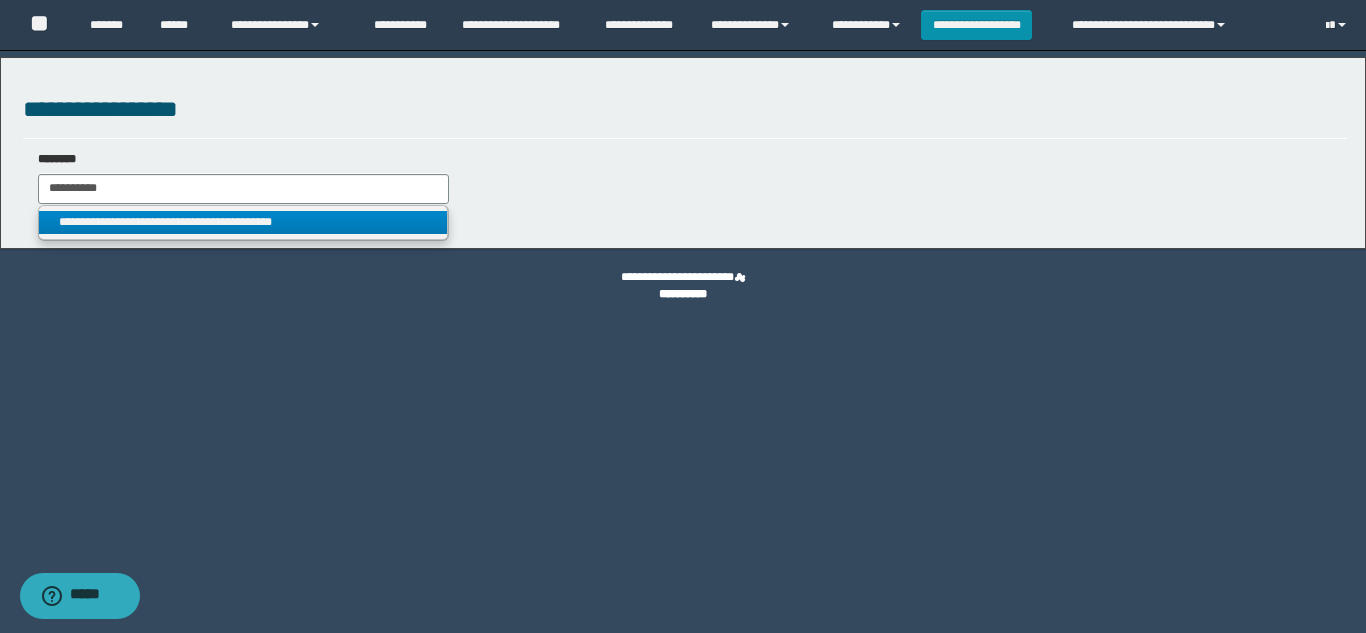 click on "**********" at bounding box center [243, 222] 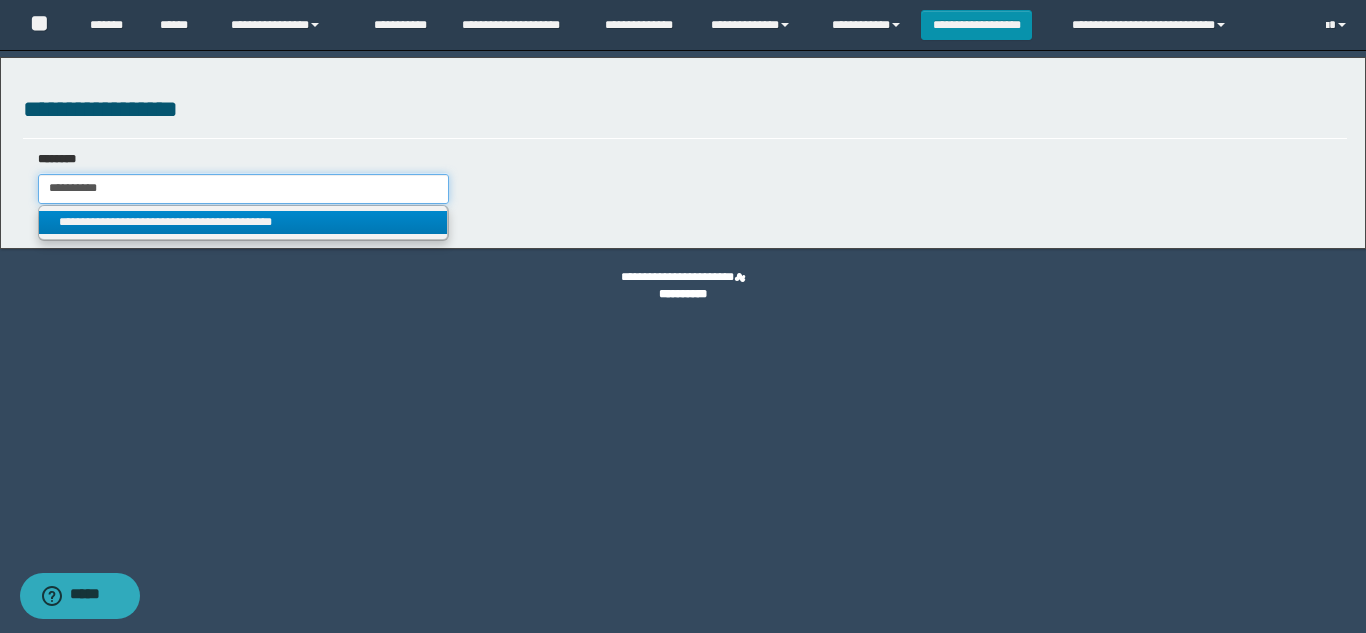 type on "**********" 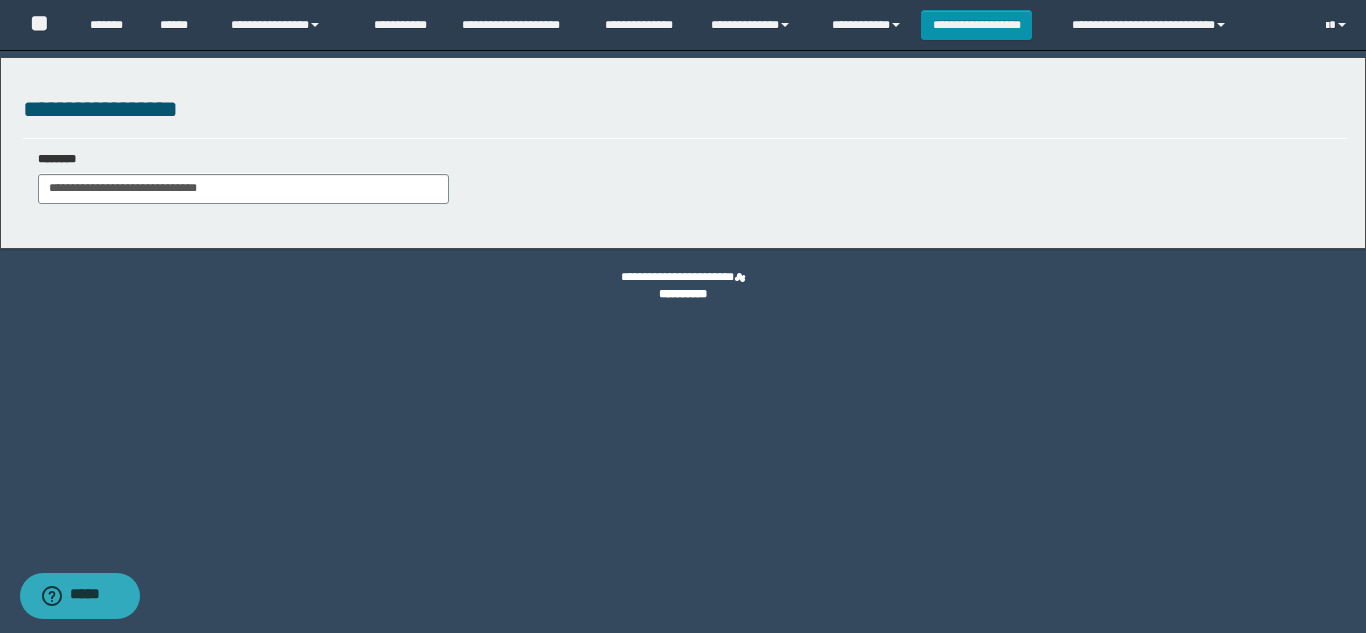 select on "***" 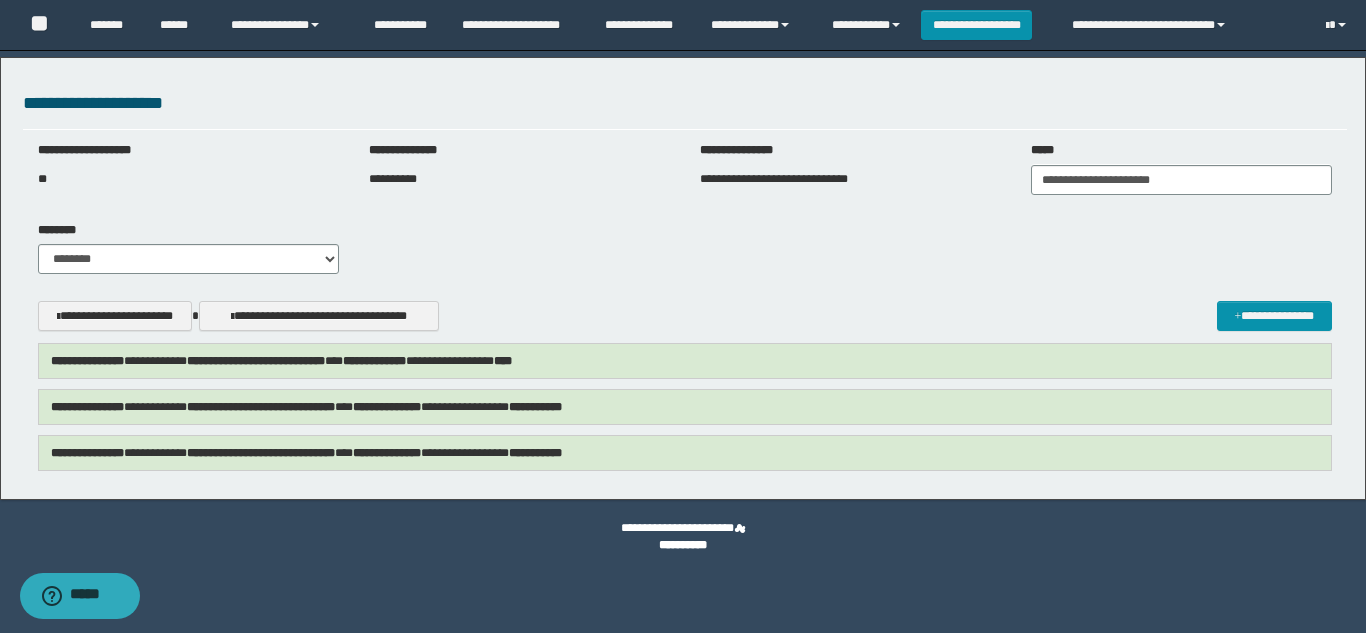 click on "**********" at bounding box center [261, 453] 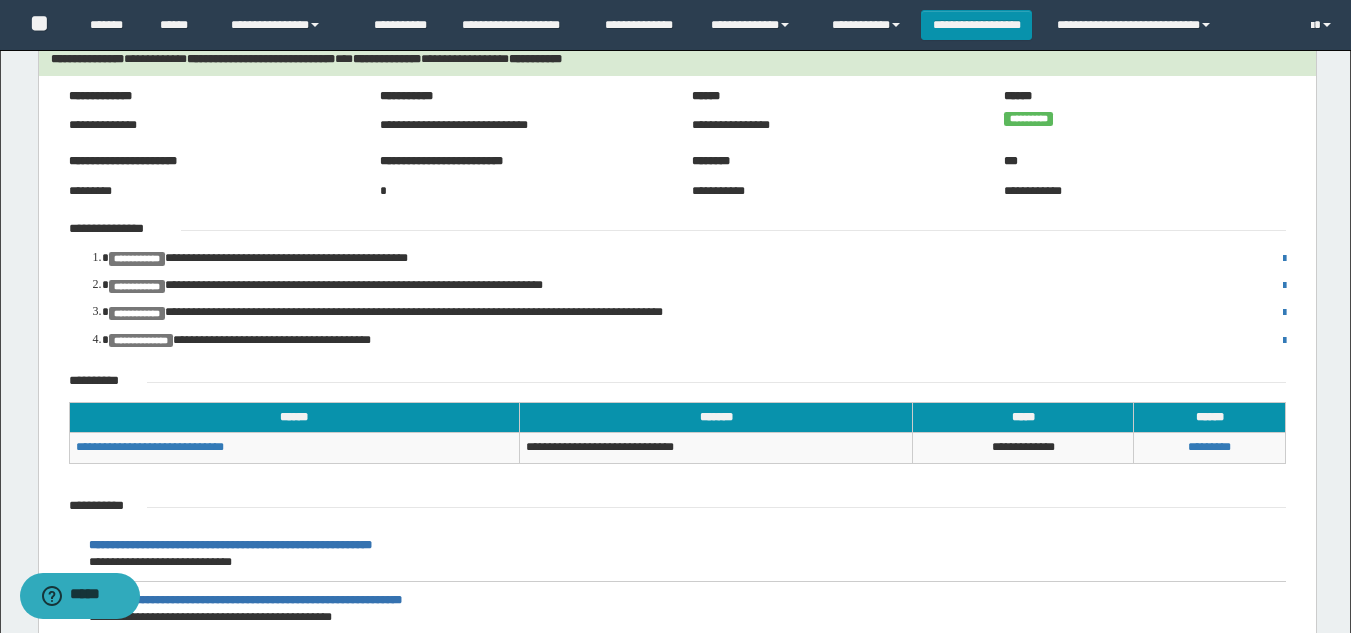 scroll, scrollTop: 400, scrollLeft: 0, axis: vertical 